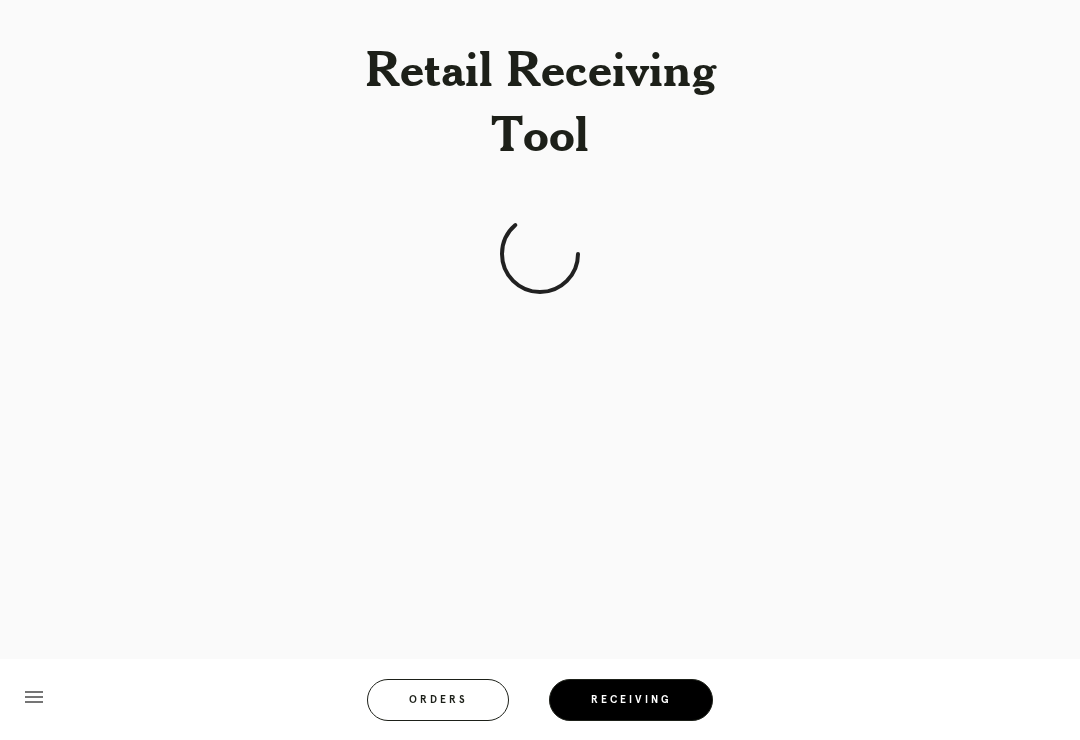 scroll, scrollTop: 183, scrollLeft: 0, axis: vertical 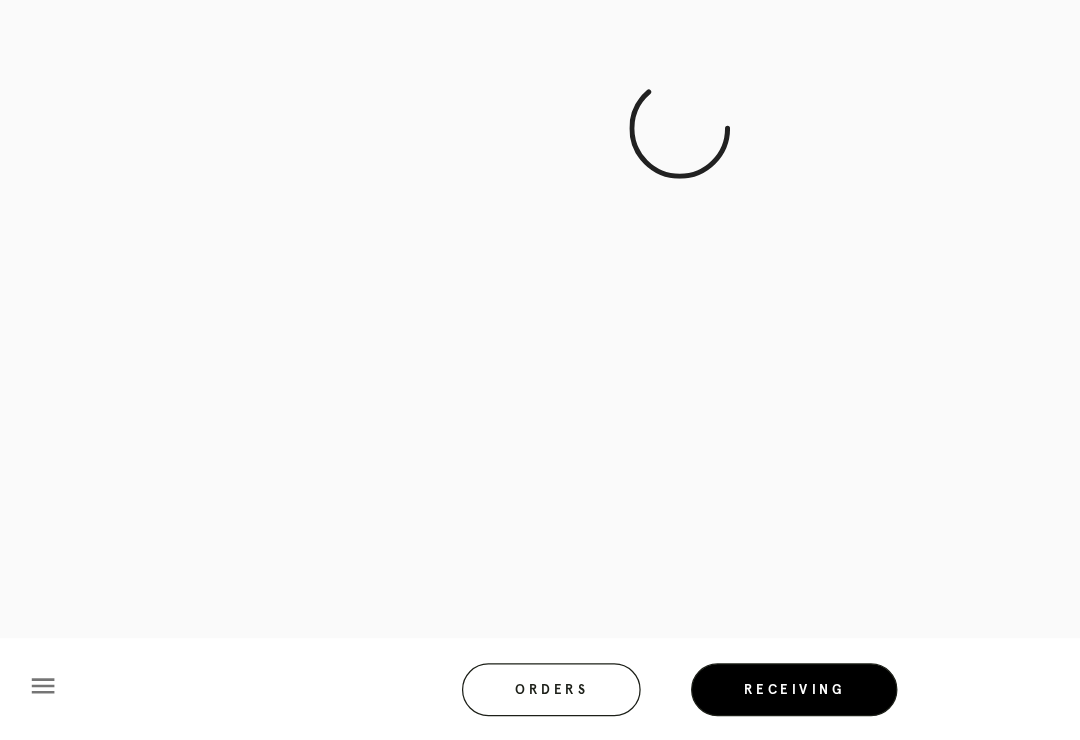 click on "Receiving" at bounding box center (631, 700) 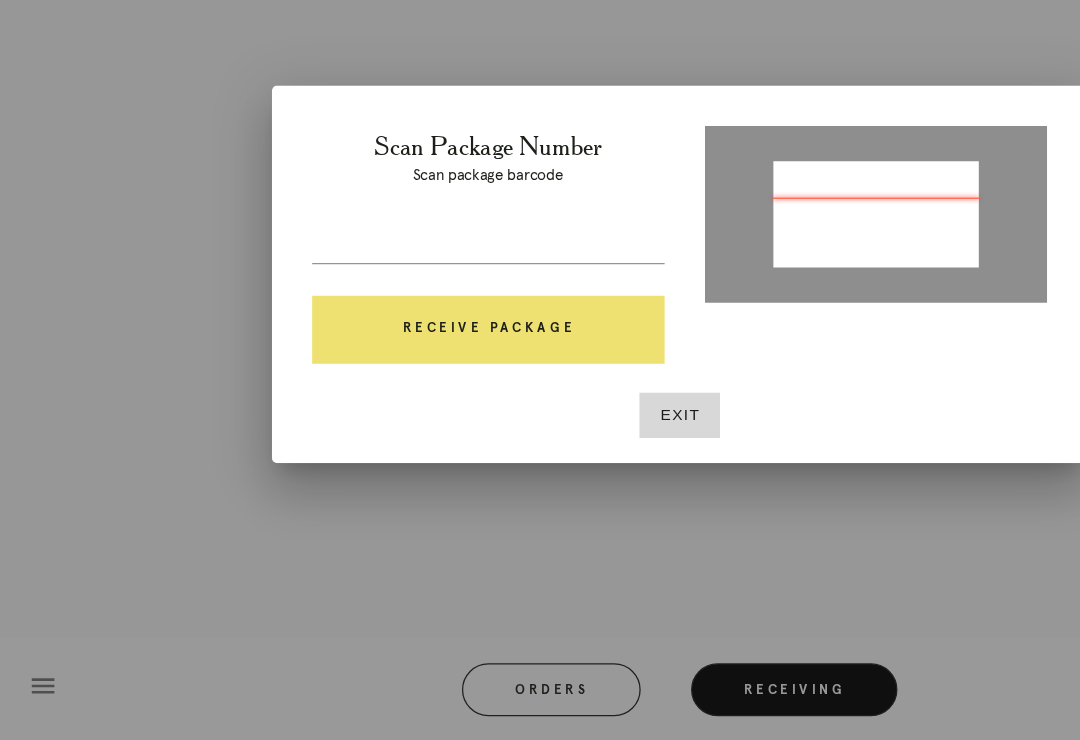 type on "P824632131536577" 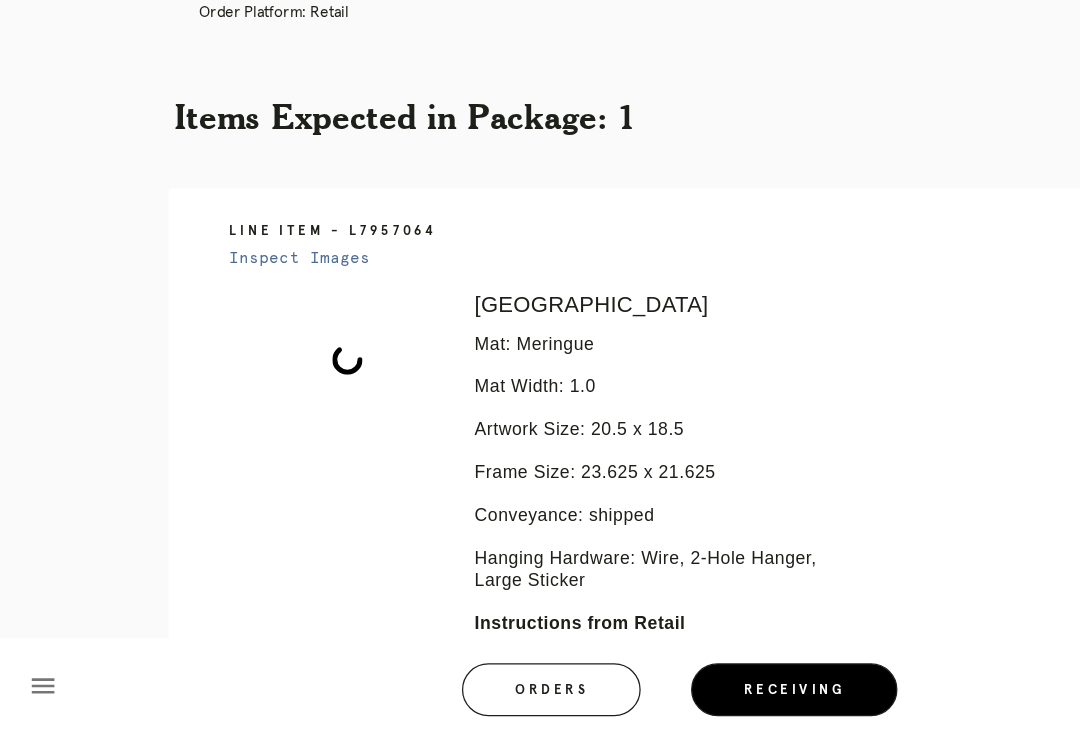 click on "Items Expected in Package:  1" at bounding box center (540, 245) 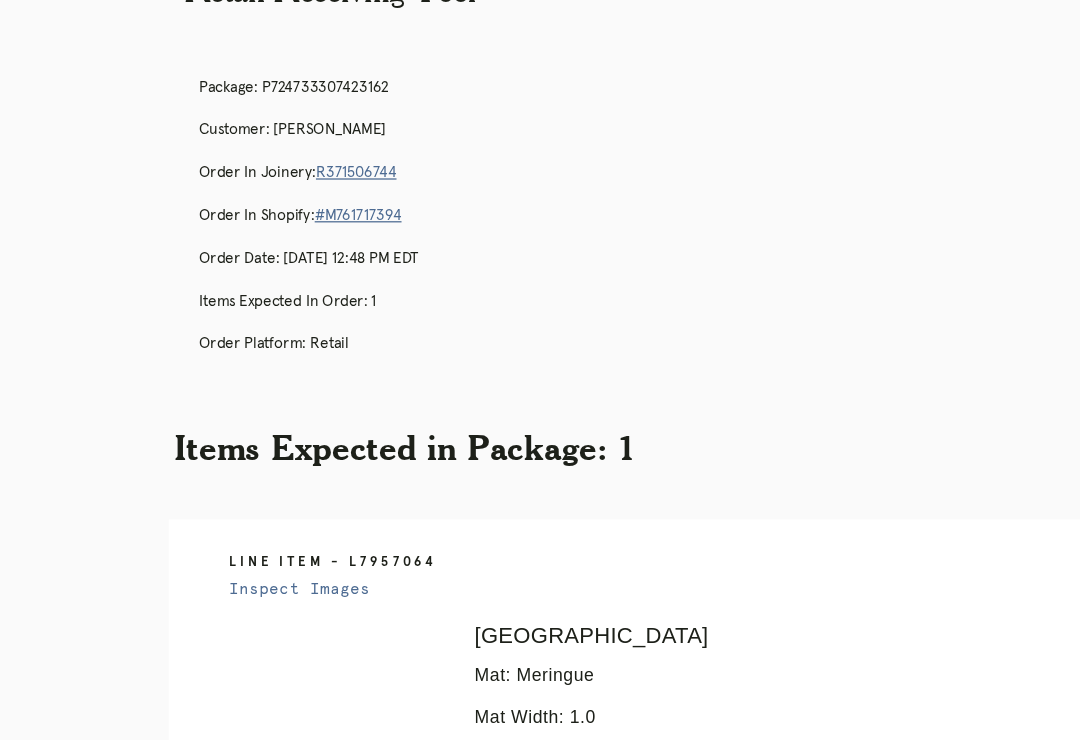scroll, scrollTop: 0, scrollLeft: 0, axis: both 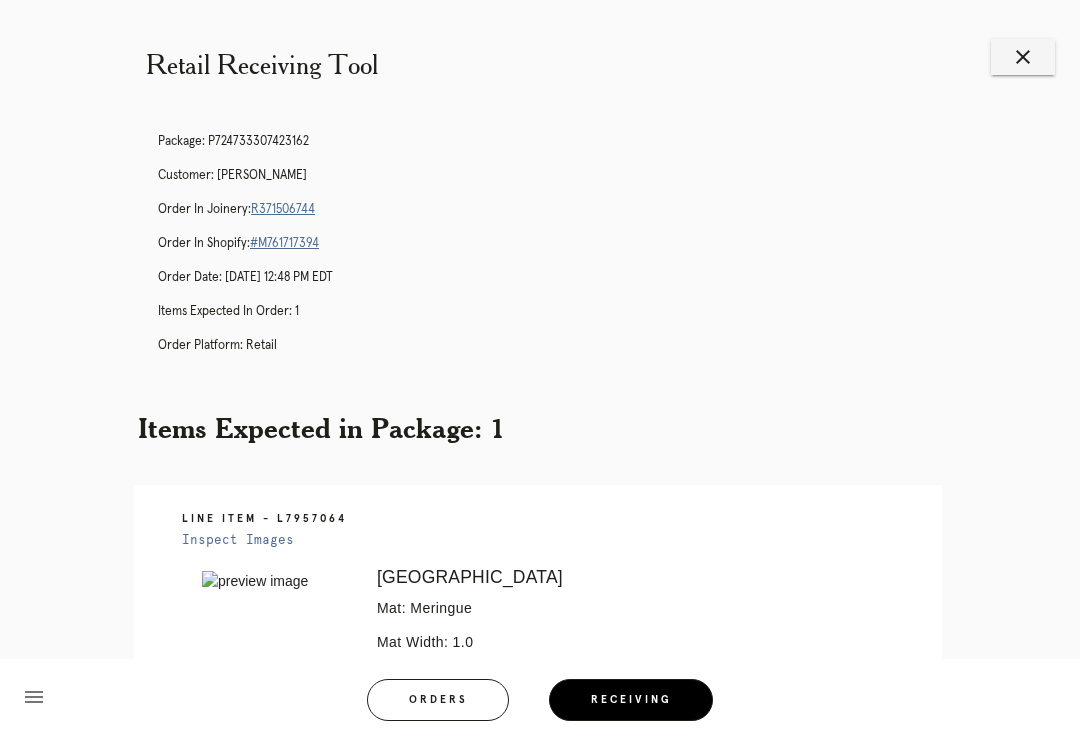 click on "close" at bounding box center (1023, 57) 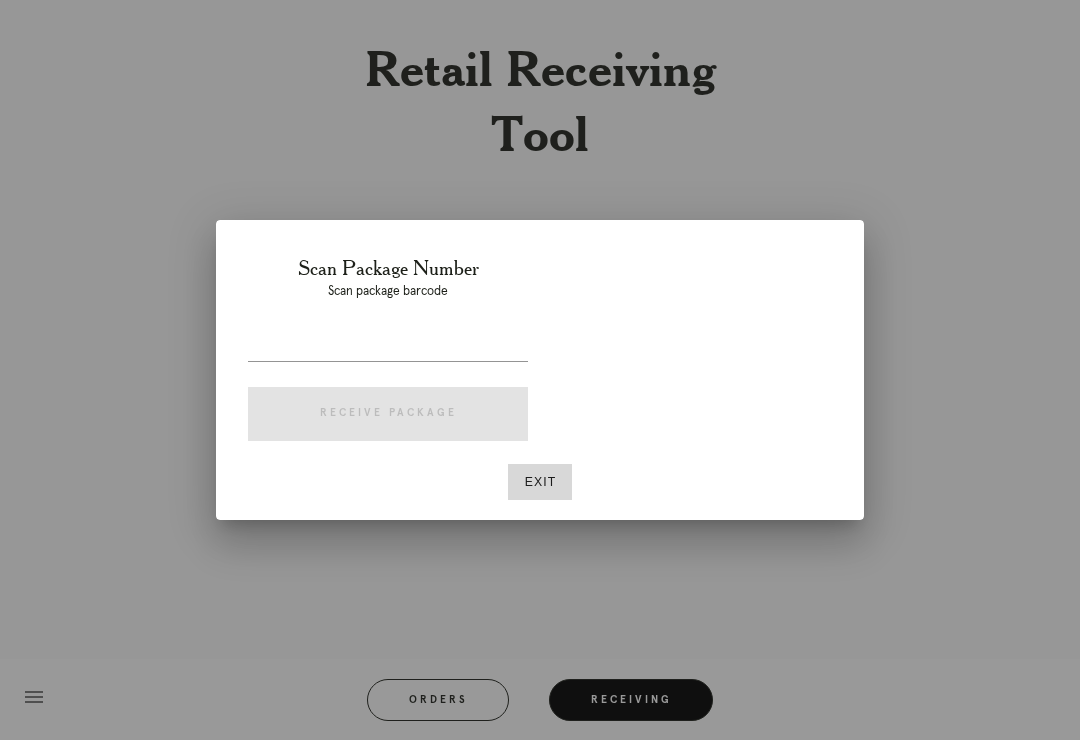 scroll, scrollTop: 0, scrollLeft: 0, axis: both 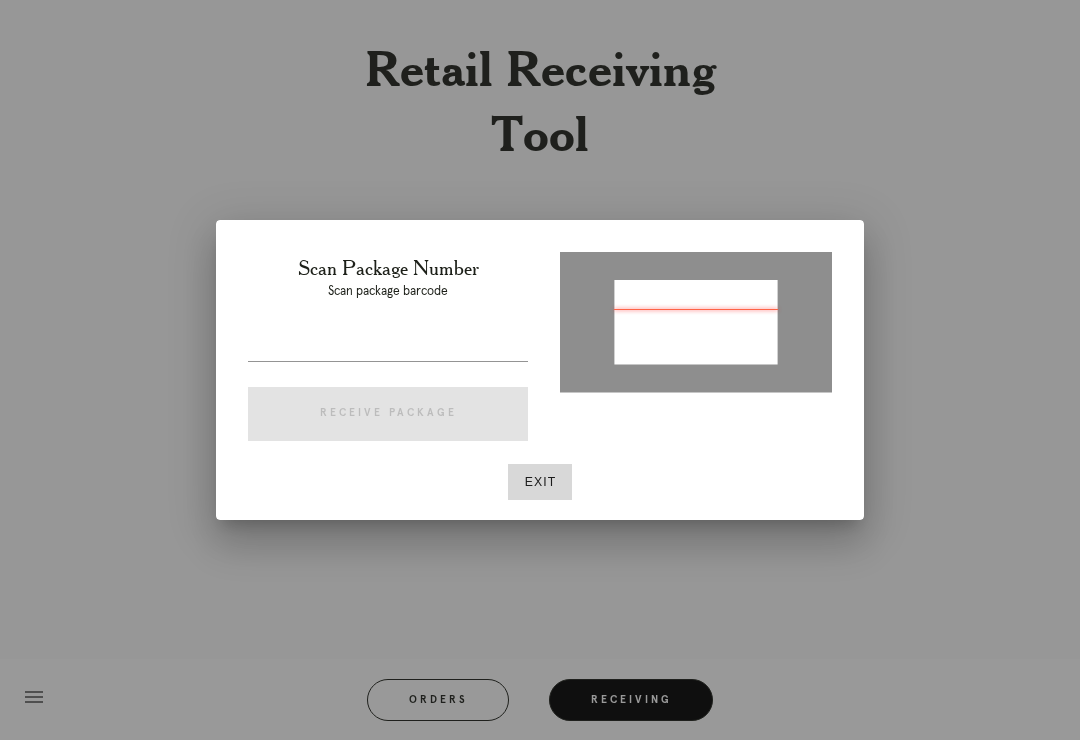 type on "P824632131536577" 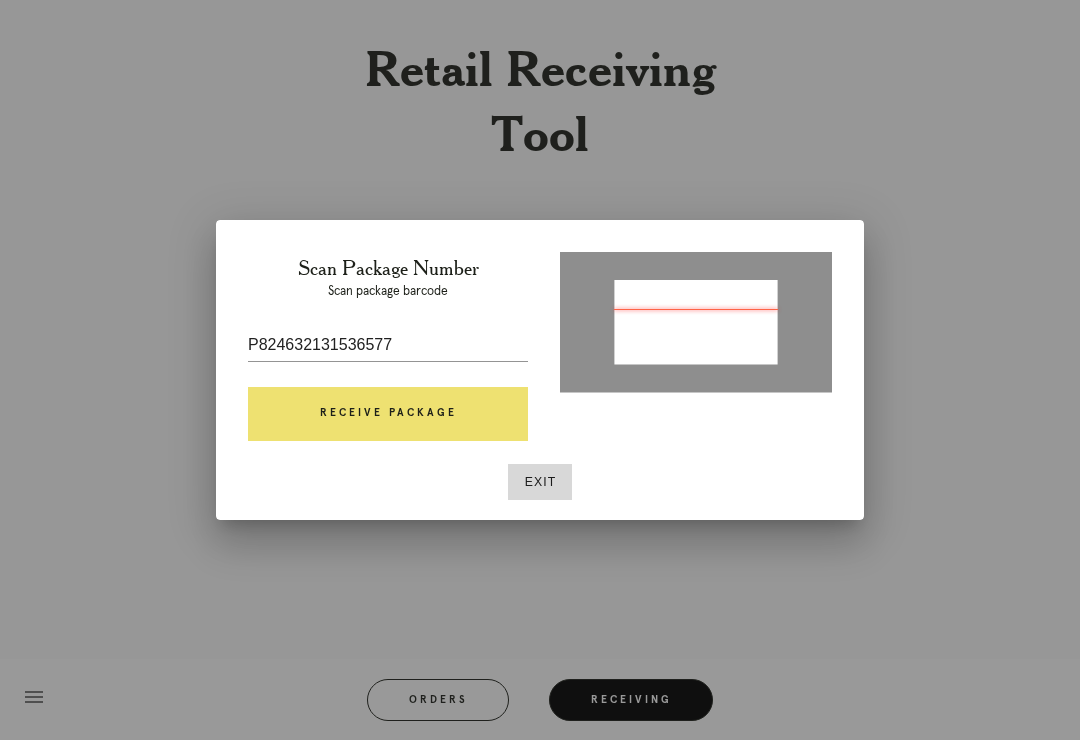 click on "Receive Package" at bounding box center [388, 414] 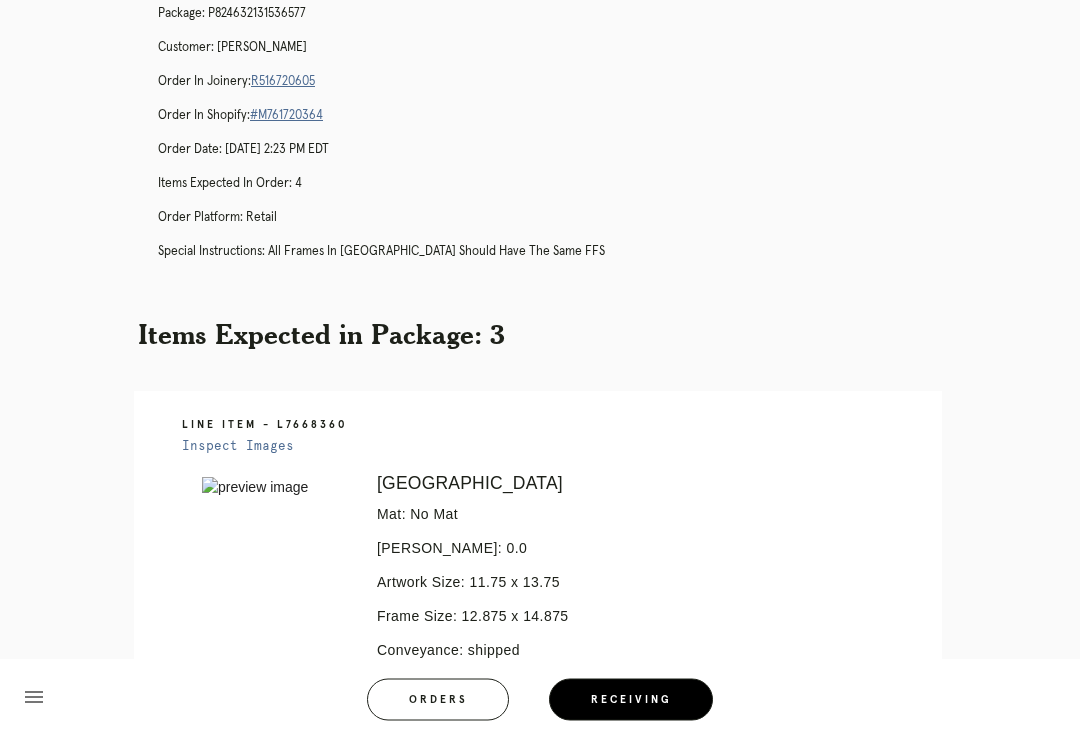 scroll, scrollTop: 0, scrollLeft: 0, axis: both 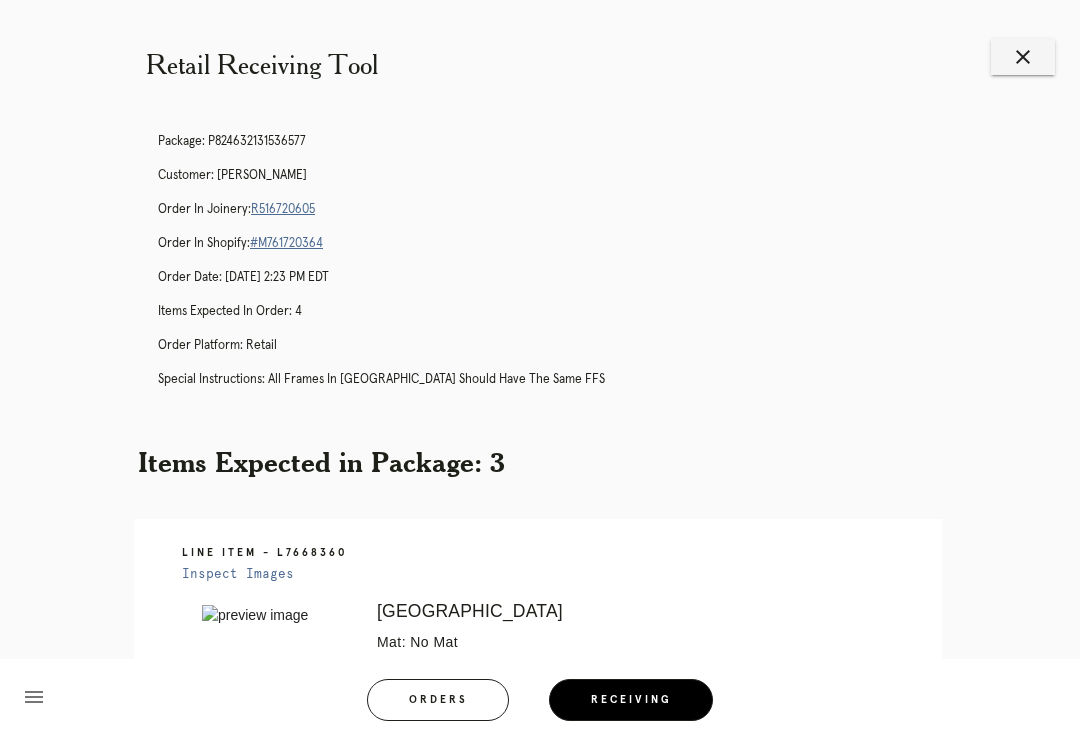 click on "R516720605" at bounding box center (283, 209) 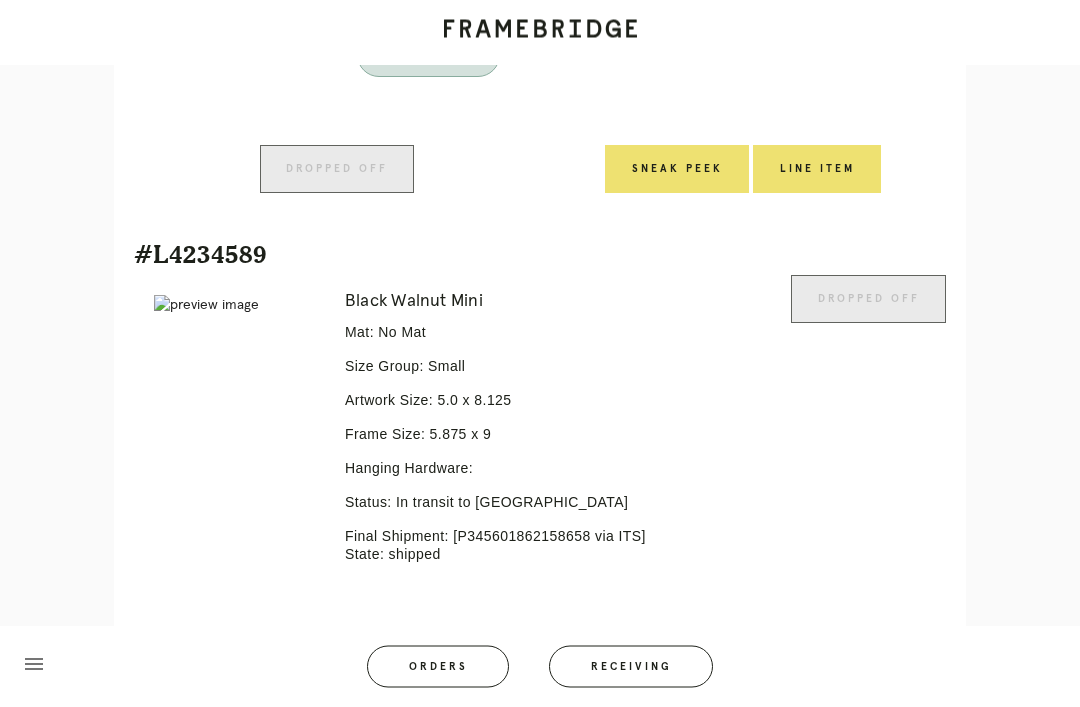 scroll, scrollTop: 2097, scrollLeft: 0, axis: vertical 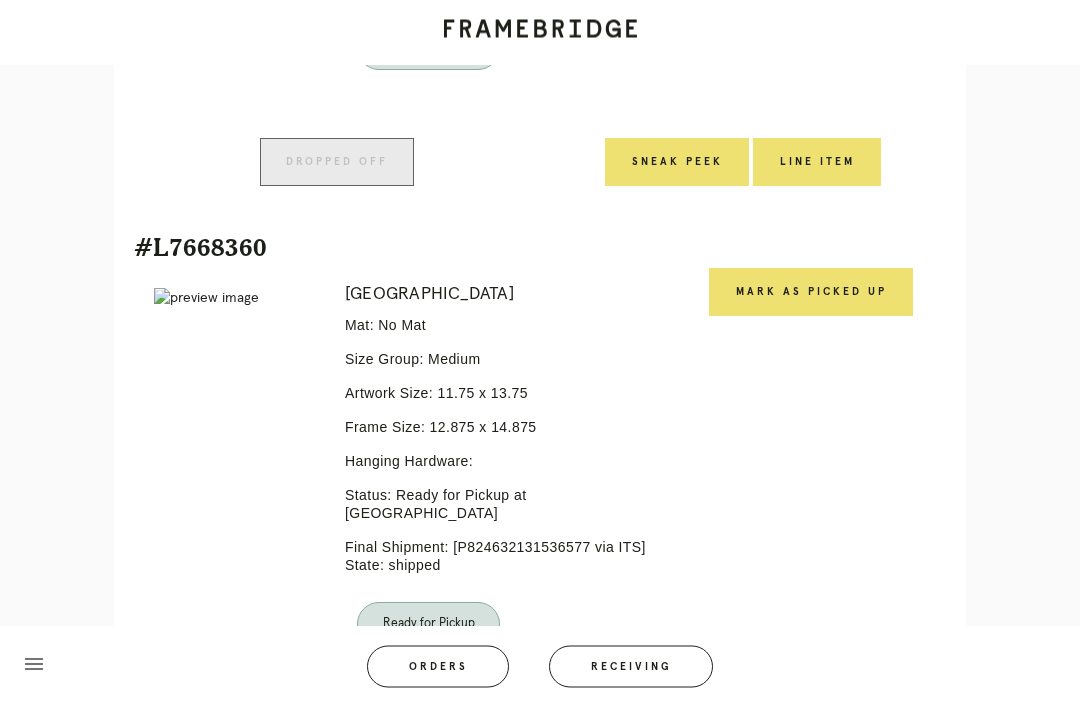 click on "Mark as Picked Up" at bounding box center (811, 293) 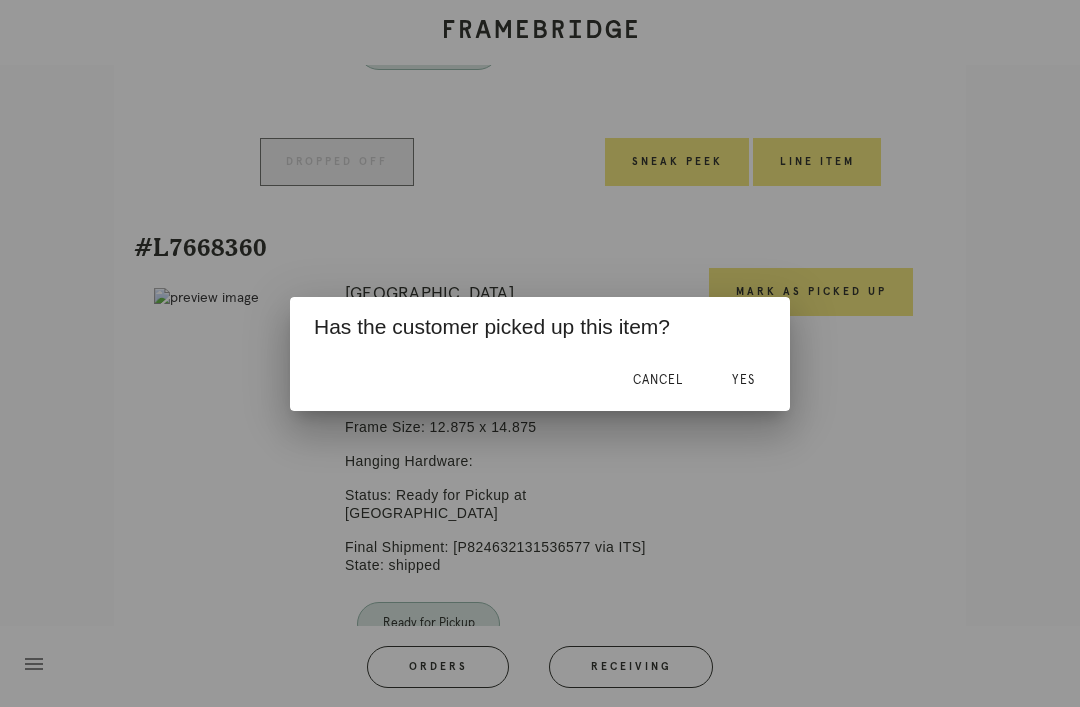 click on "Yes" at bounding box center (743, 381) 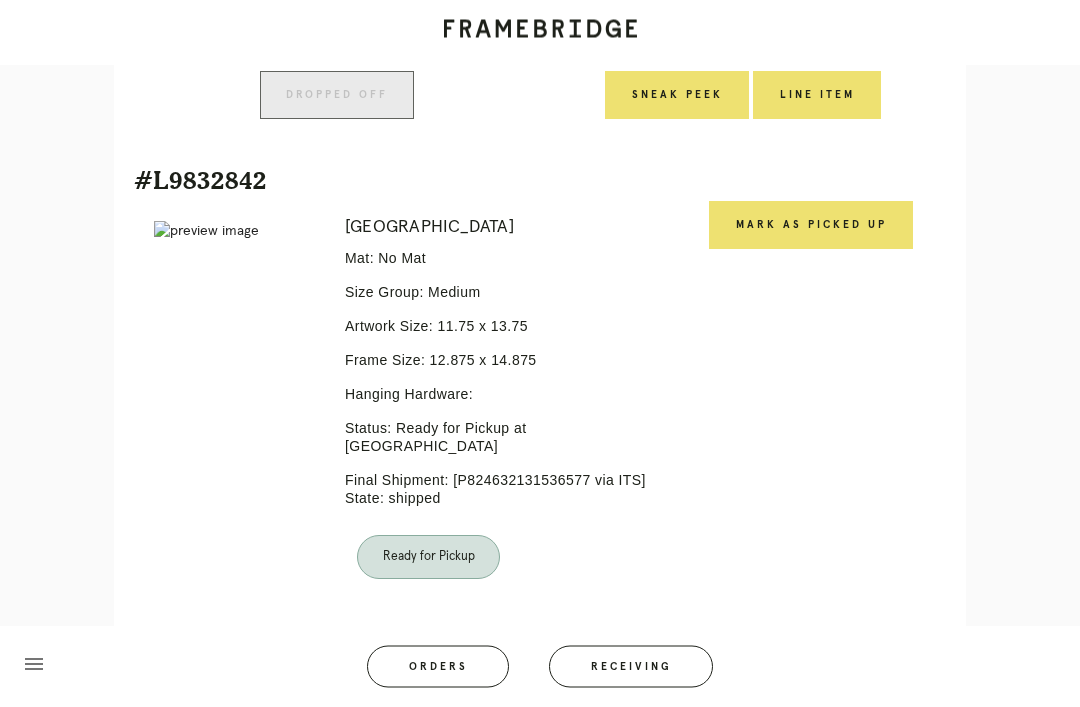 click on "Mark as Picked Up" at bounding box center (811, 226) 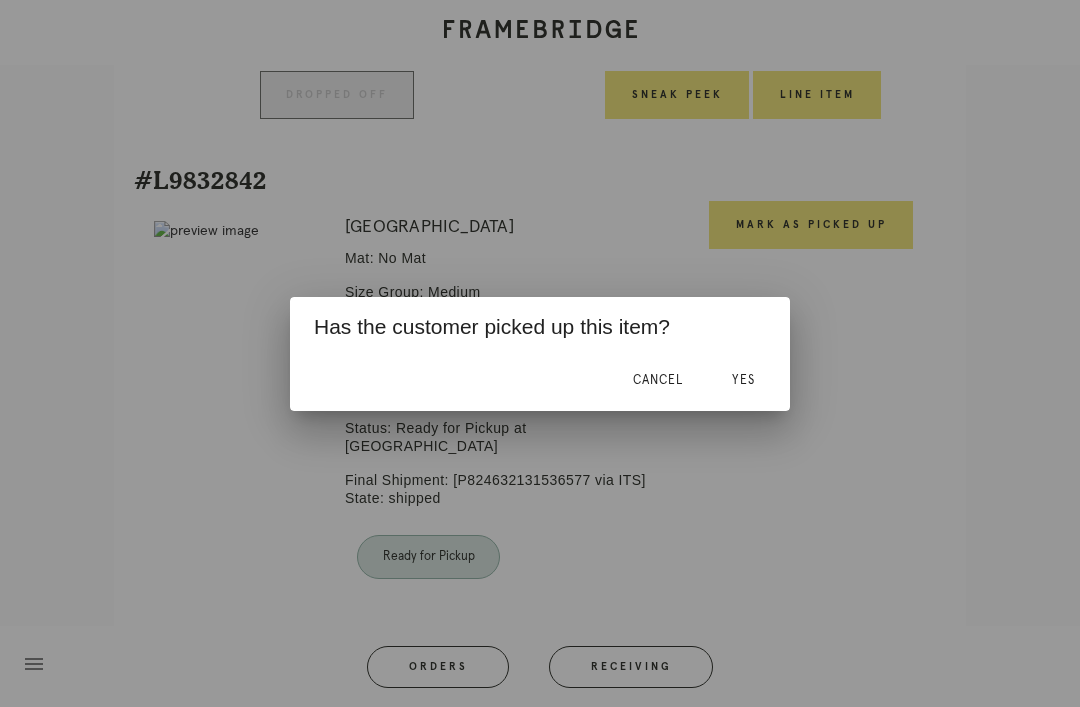click on "Yes" at bounding box center [743, 381] 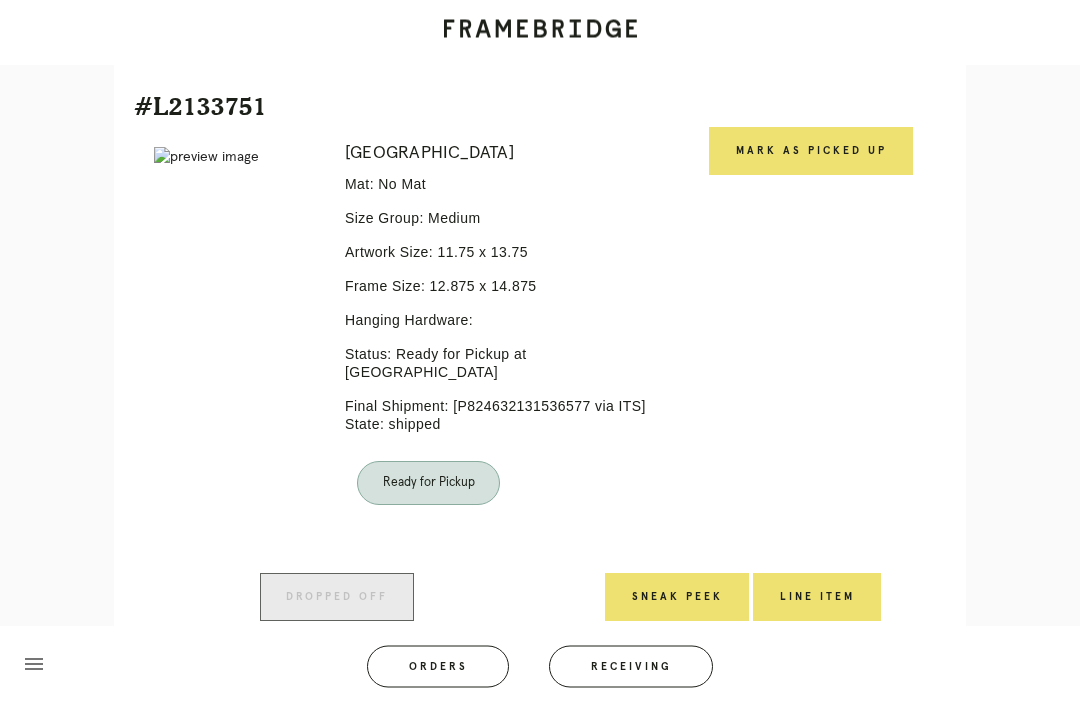 click on "Mark as Picked Up" at bounding box center (811, 152) 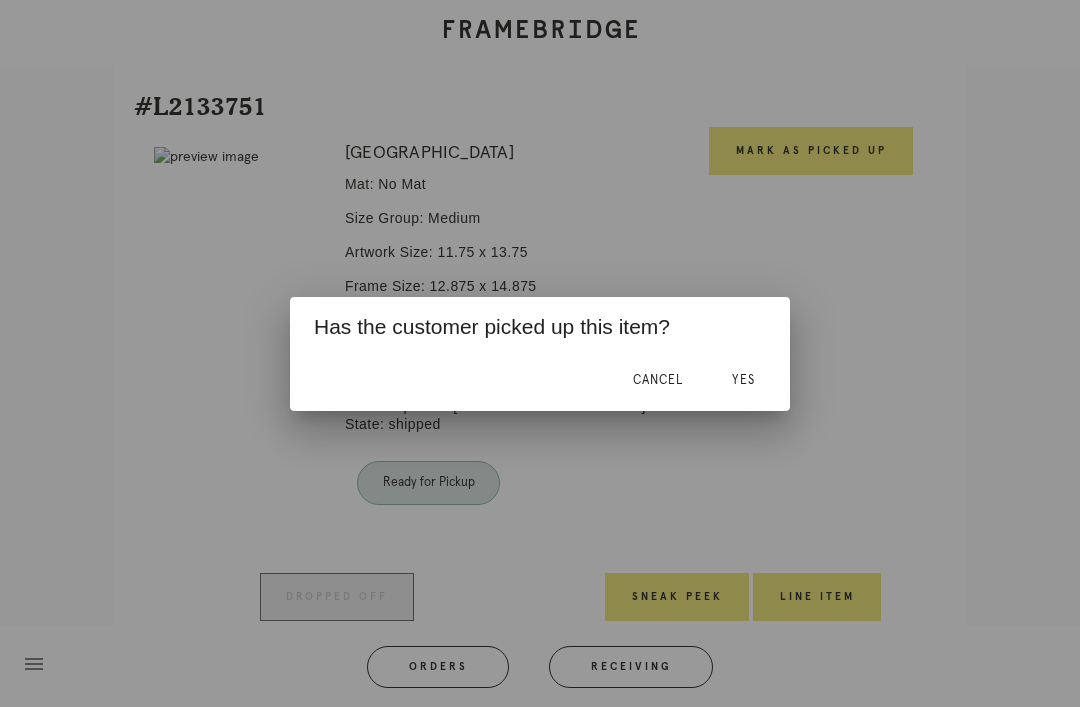 click on "Yes" at bounding box center [743, 380] 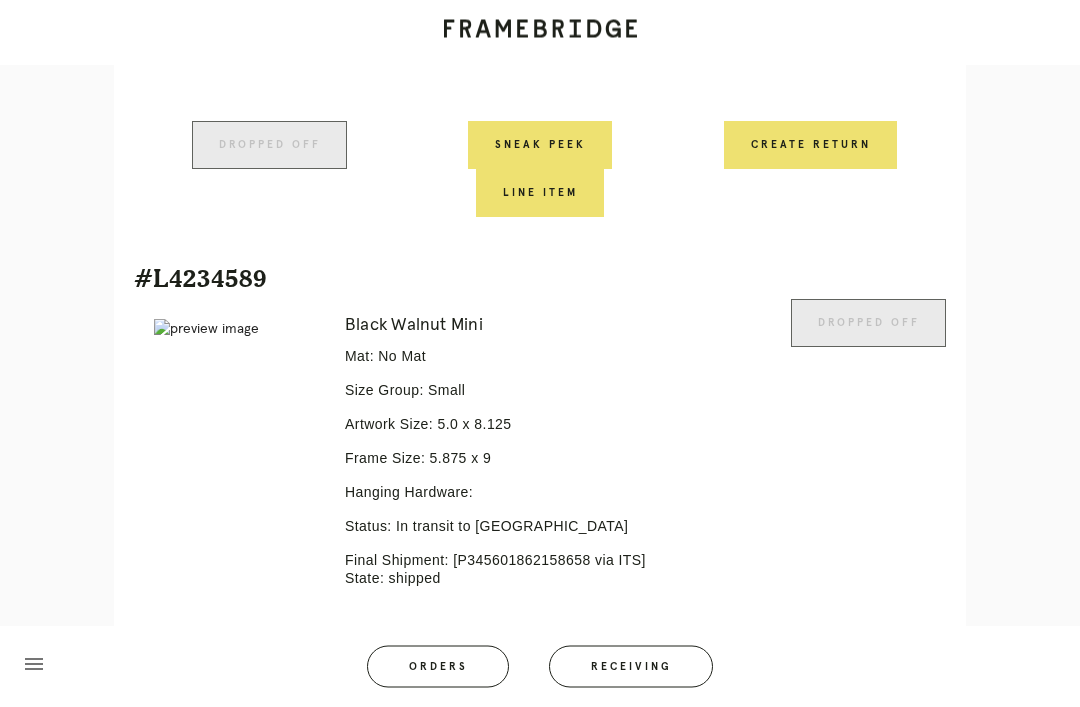 scroll, scrollTop: 2043, scrollLeft: 0, axis: vertical 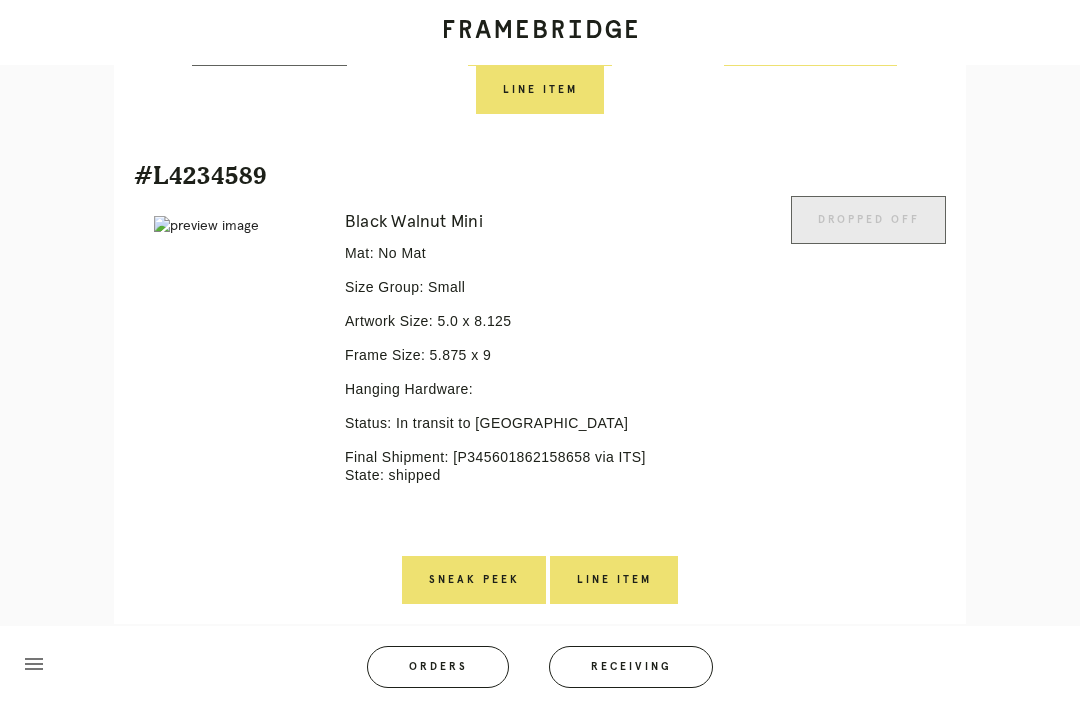 click on "Receiving" at bounding box center (631, 667) 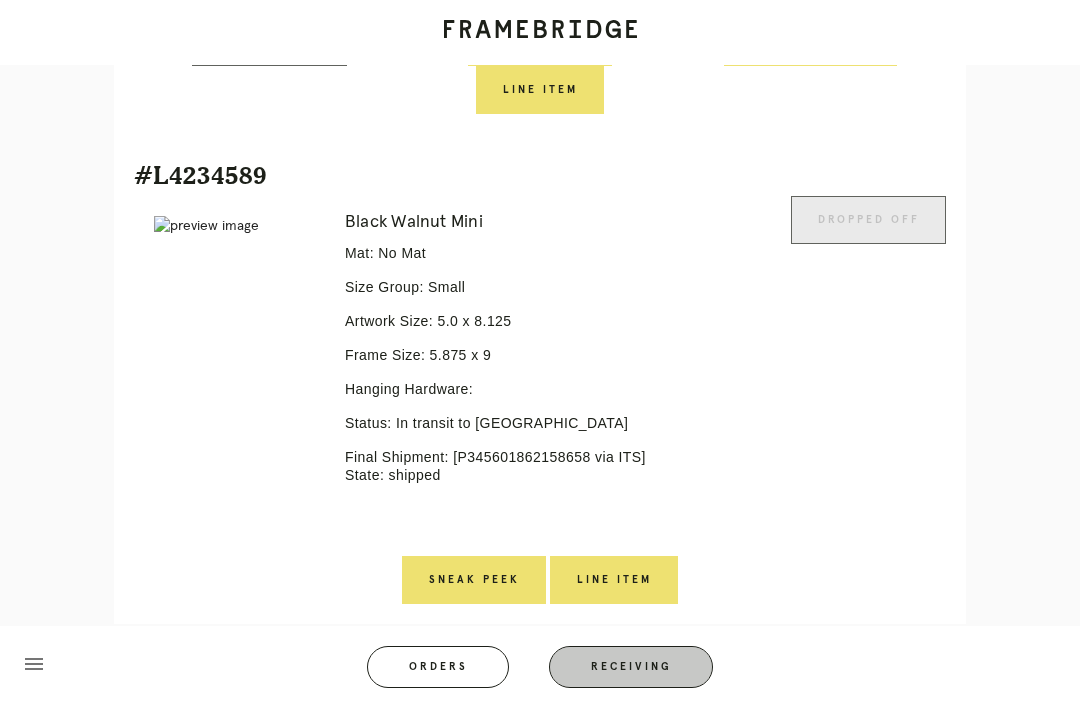 scroll, scrollTop: 64, scrollLeft: 0, axis: vertical 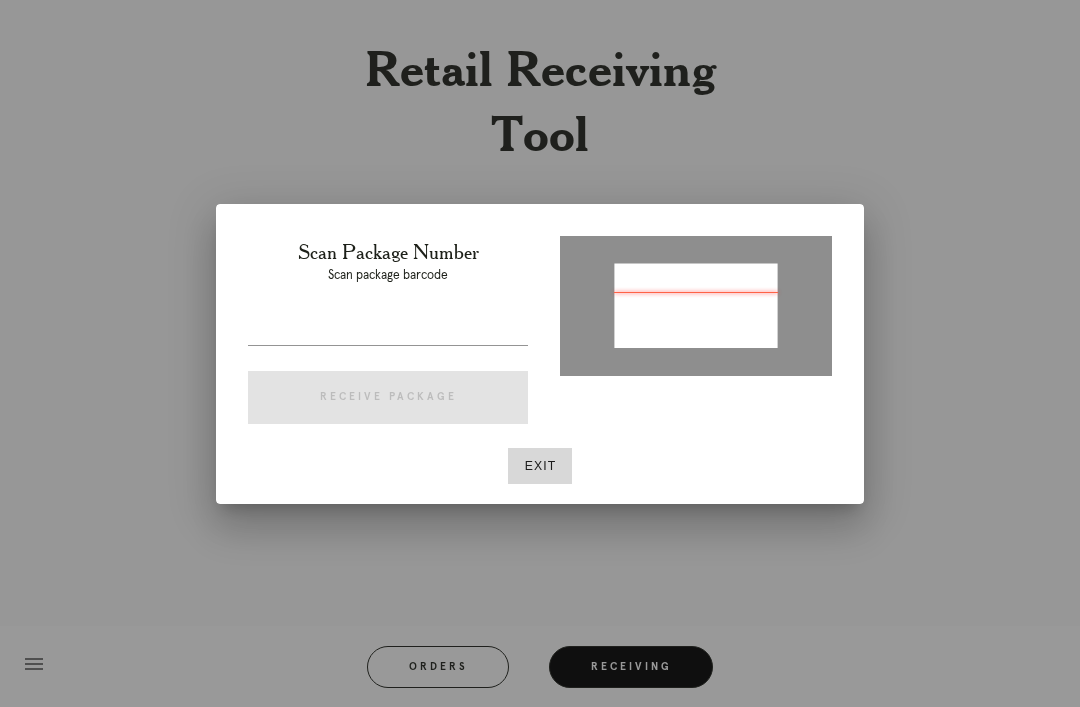 type on "P478893362627161" 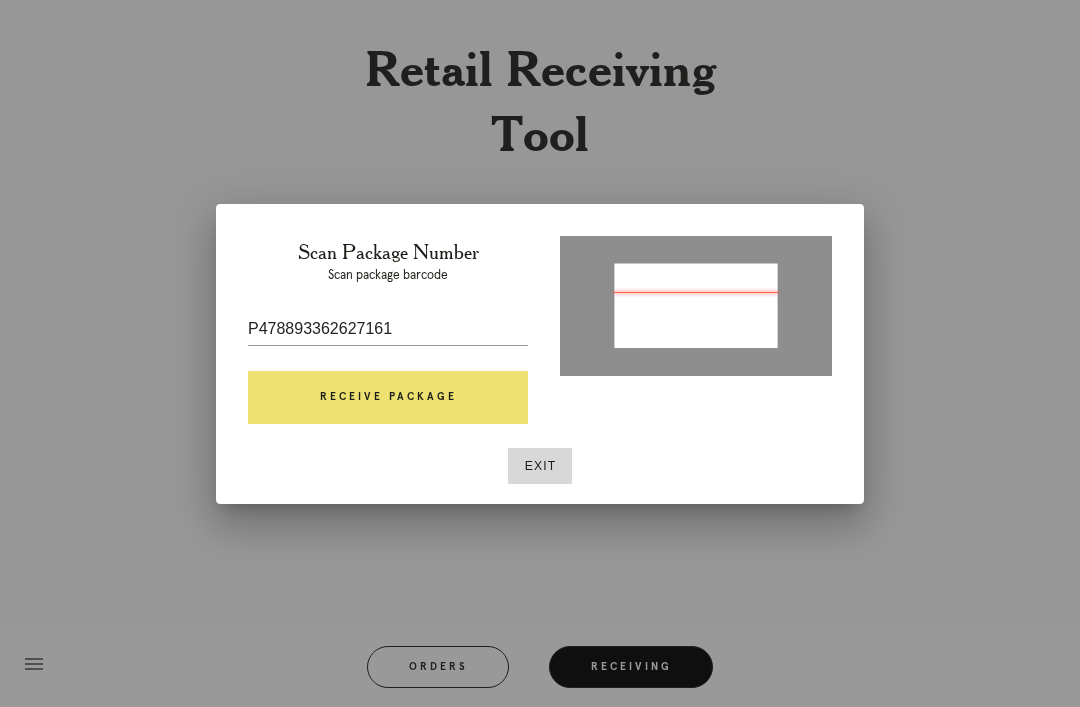 click on "Receive Package" at bounding box center [388, 398] 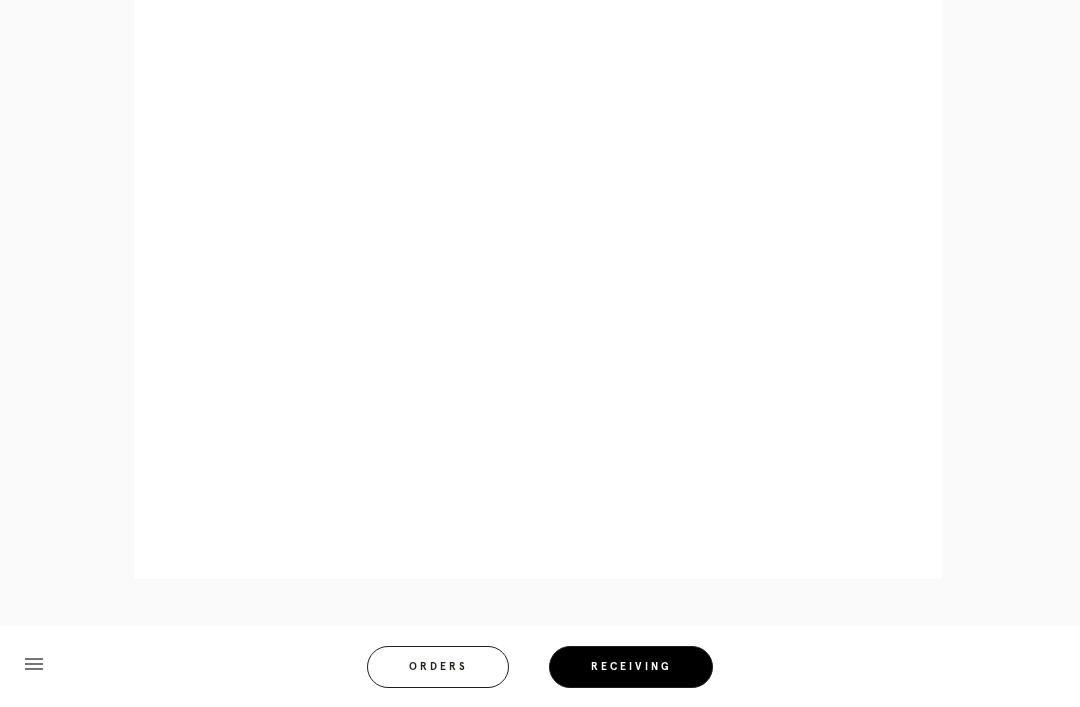 scroll, scrollTop: 1030, scrollLeft: 0, axis: vertical 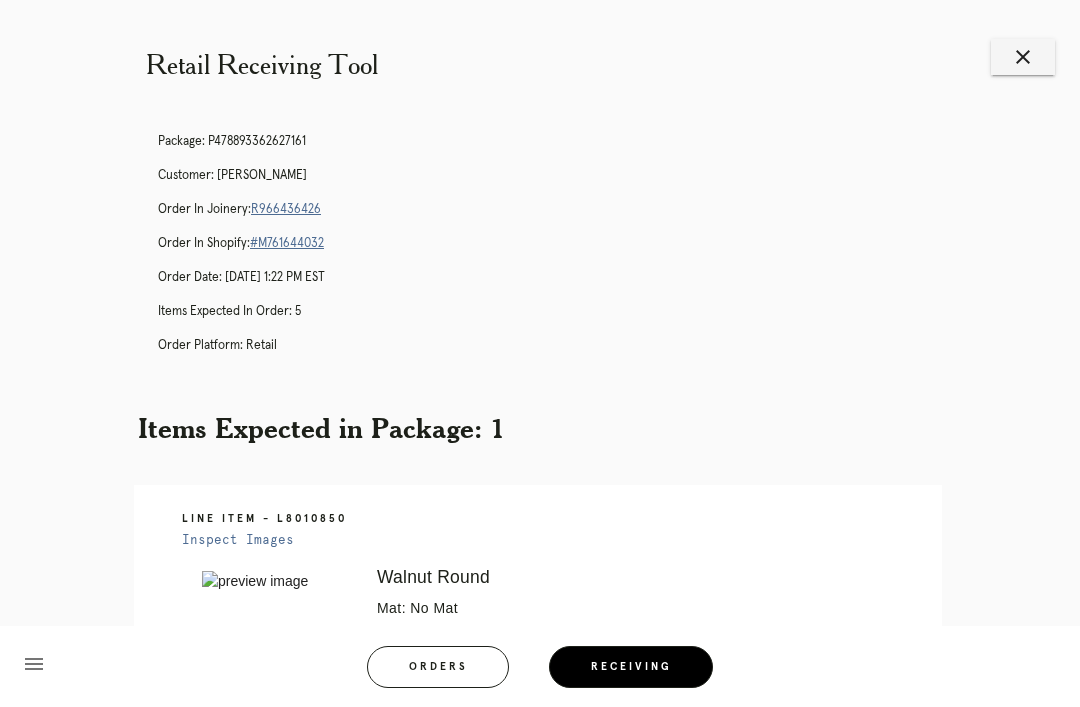 click on "close" at bounding box center (1023, 57) 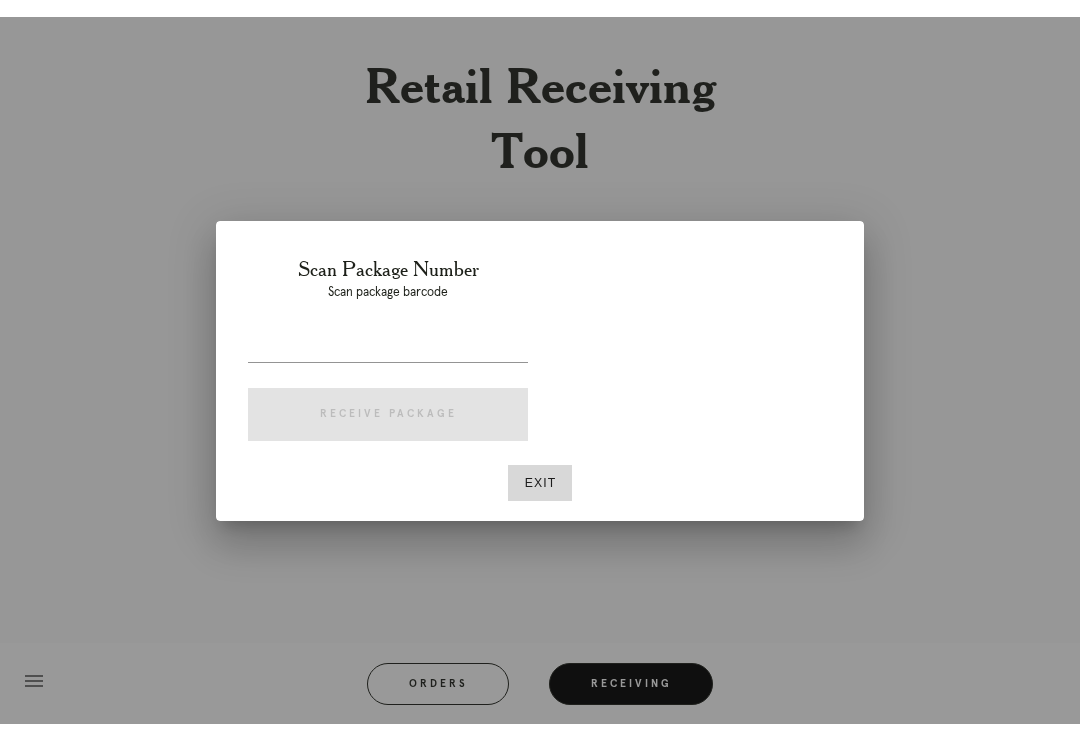 scroll, scrollTop: 0, scrollLeft: 0, axis: both 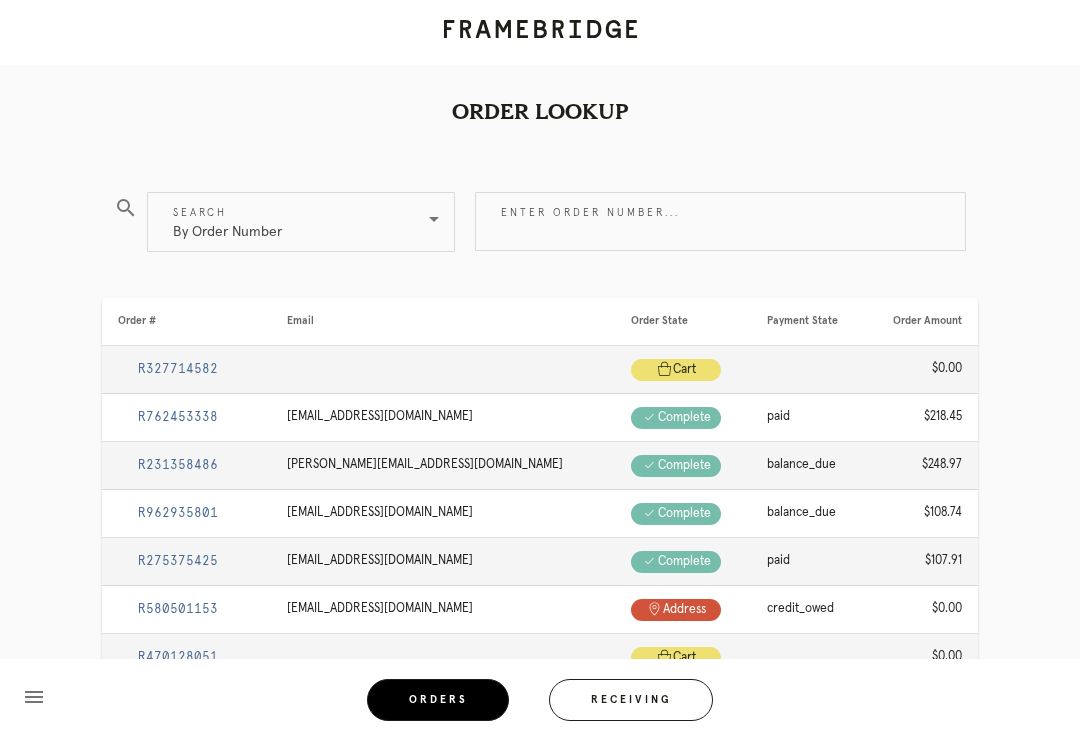 click on "Receiving" at bounding box center [631, 700] 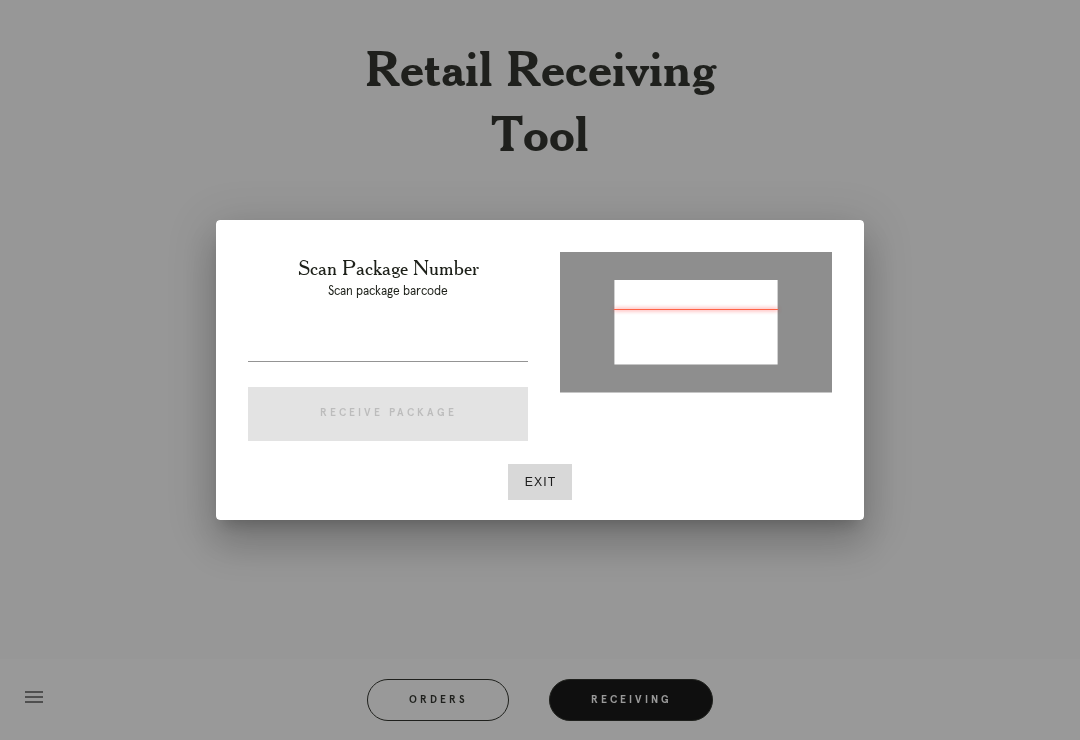 type on "P526487800585165" 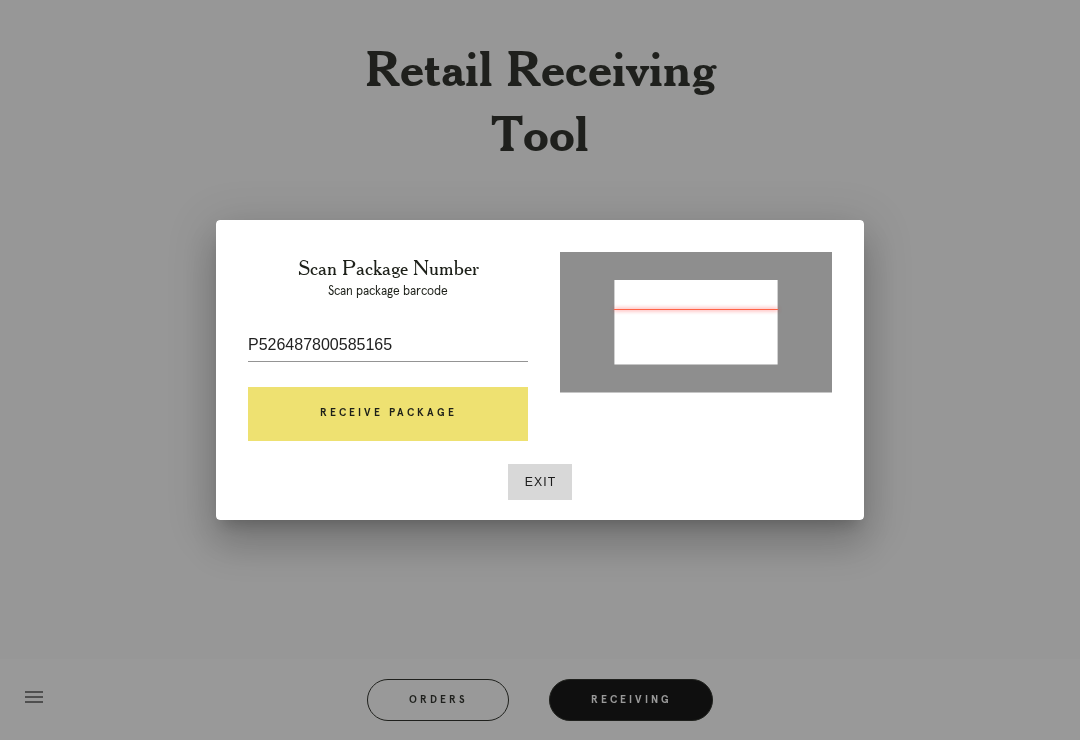 click on "Receive Package" at bounding box center (388, 414) 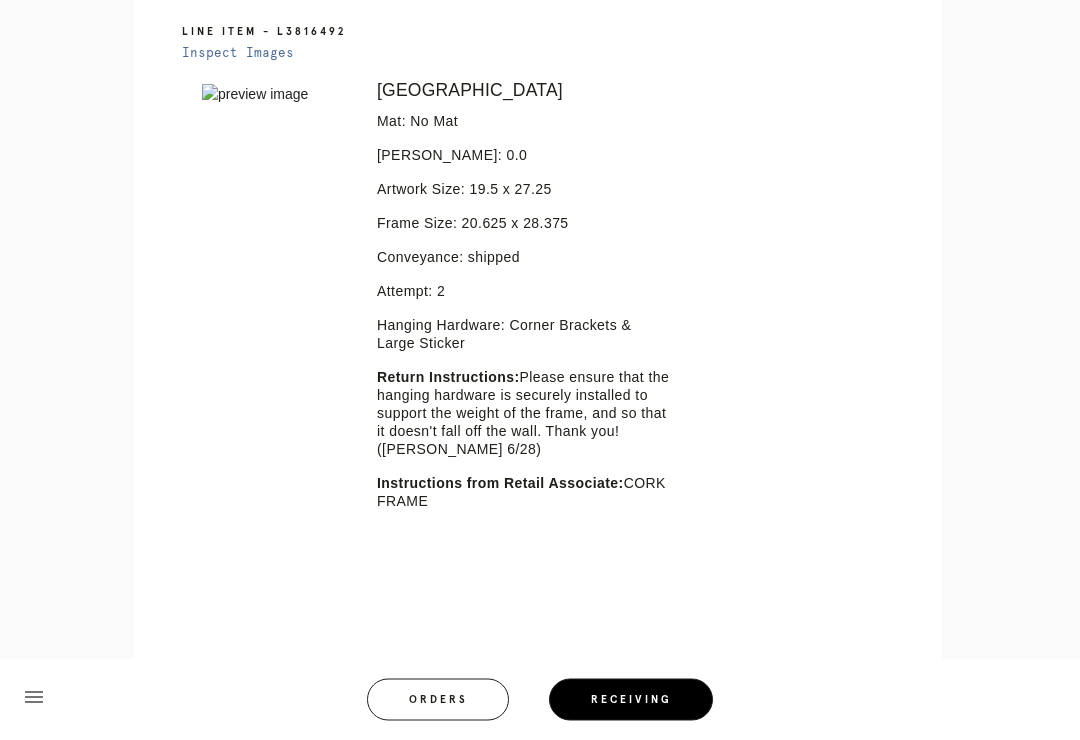 scroll, scrollTop: 521, scrollLeft: 0, axis: vertical 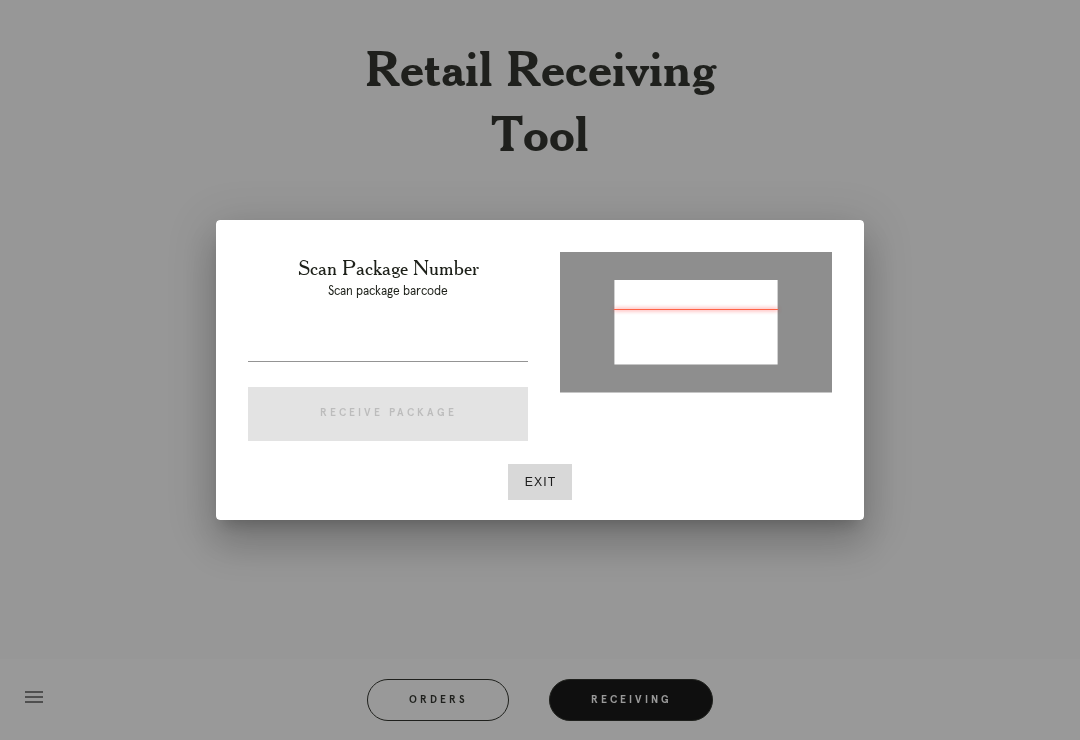 type on "P526487800585165" 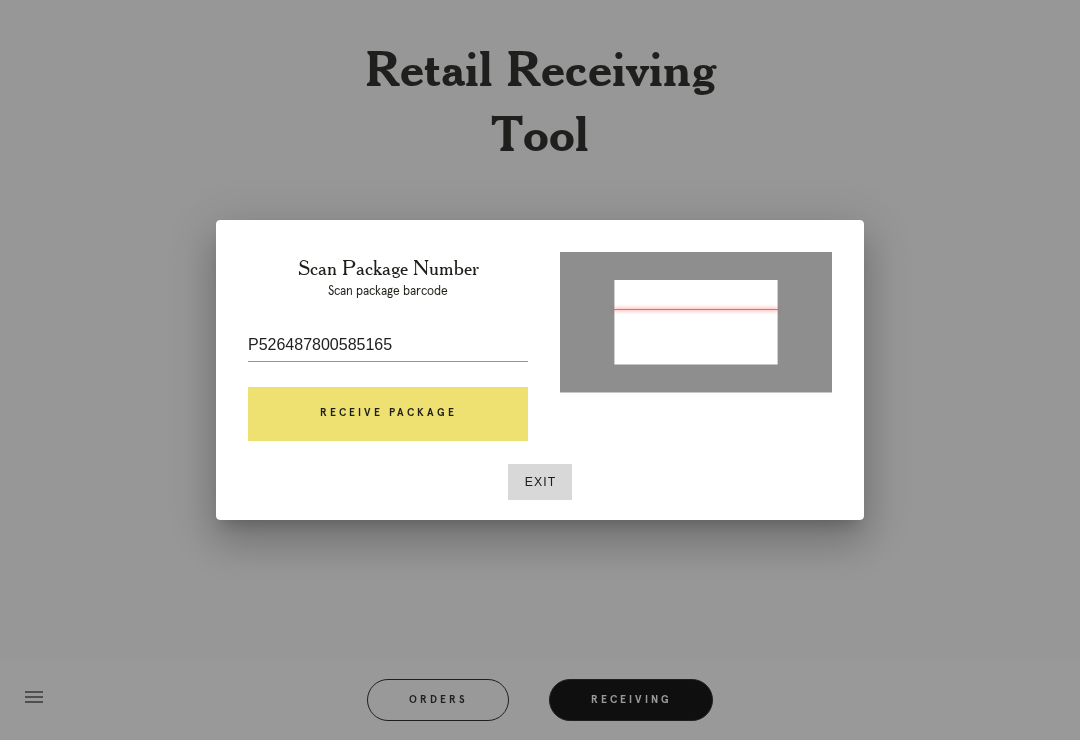 click on "Receive Package" at bounding box center [388, 414] 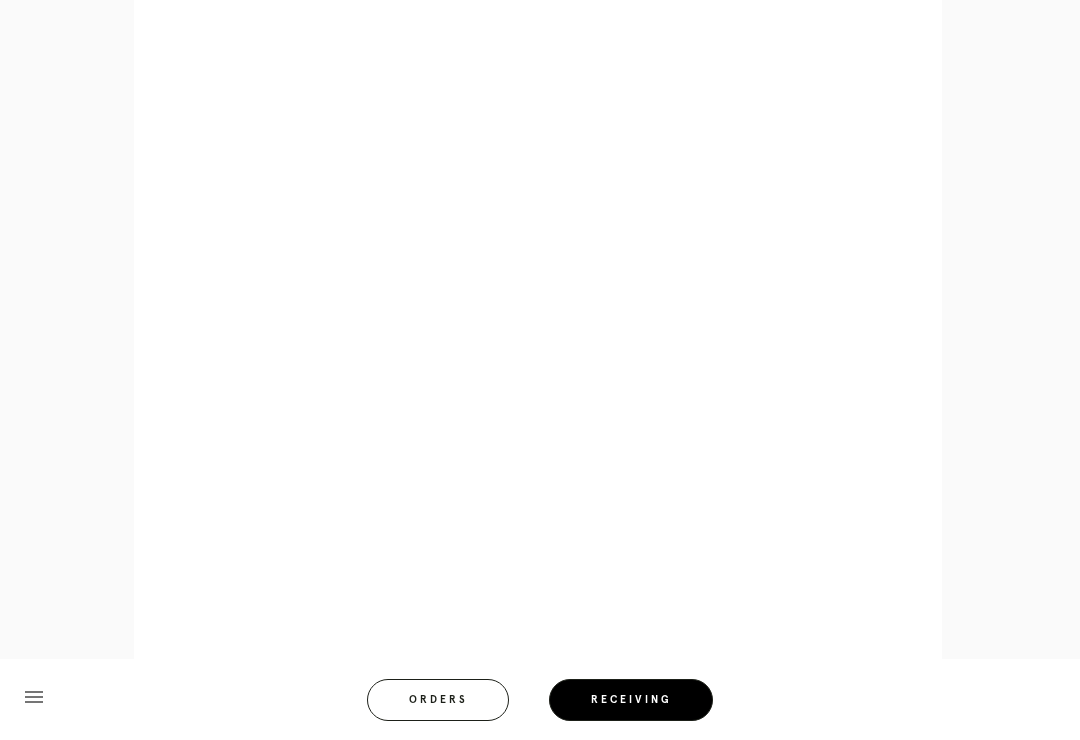 scroll, scrollTop: 1084, scrollLeft: 0, axis: vertical 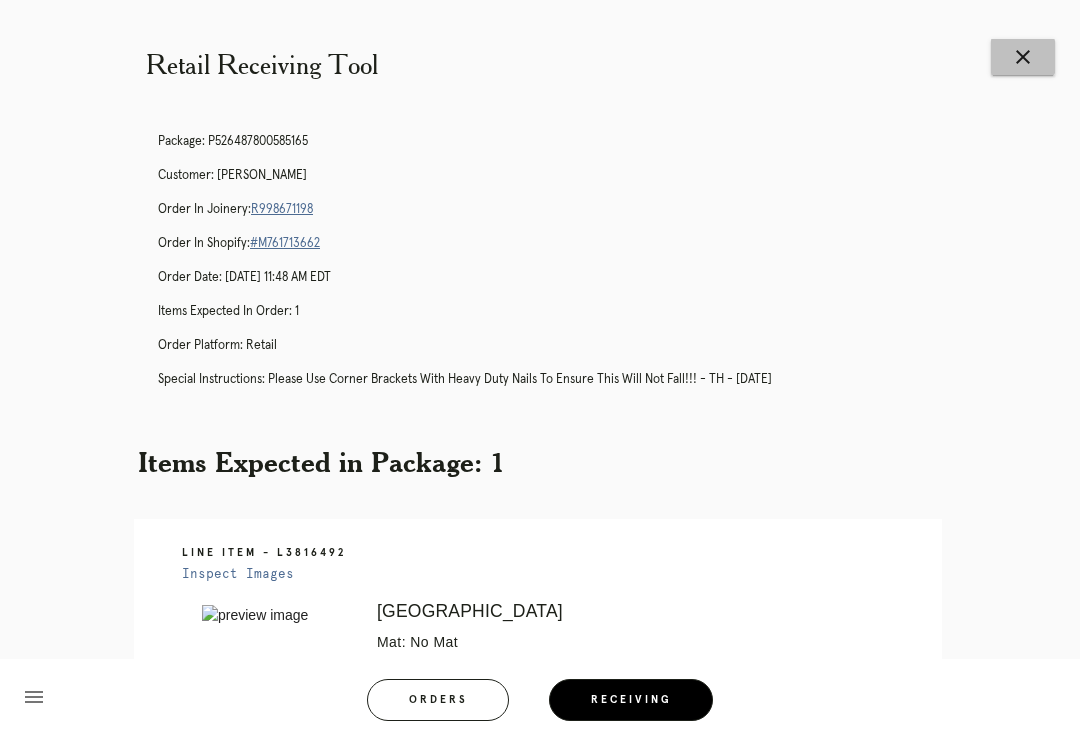 click on "close" at bounding box center [1023, 57] 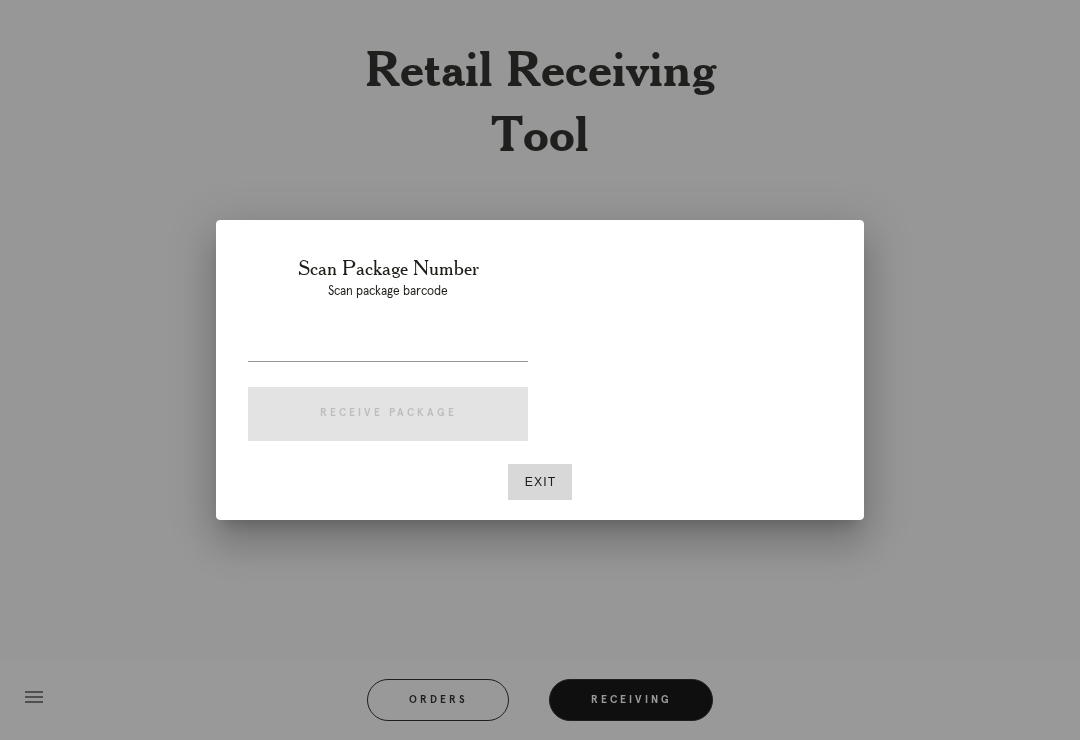 scroll, scrollTop: 0, scrollLeft: 0, axis: both 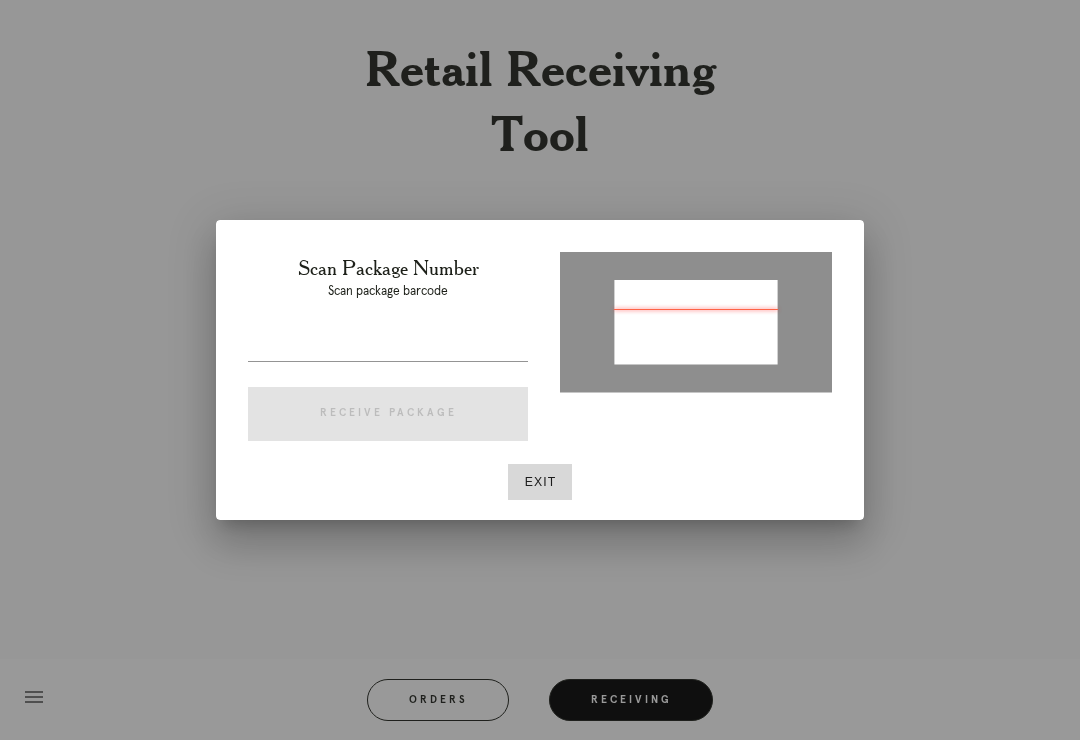 type on "P819509114539091" 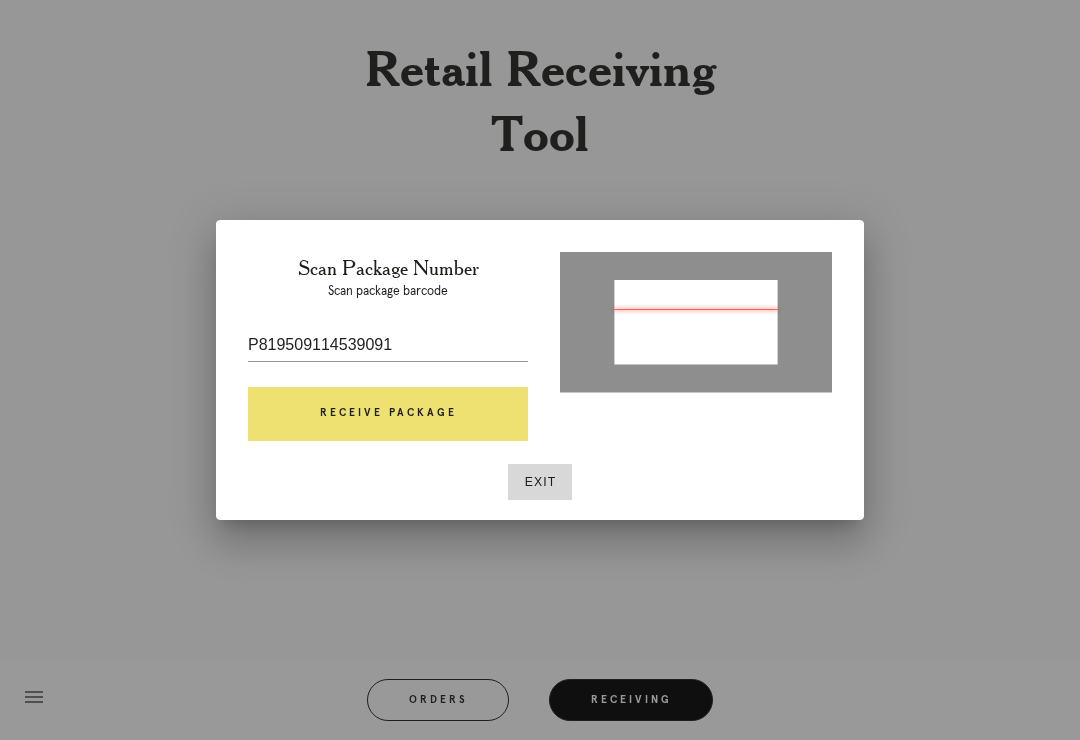 click on "Receive Package" at bounding box center [388, 414] 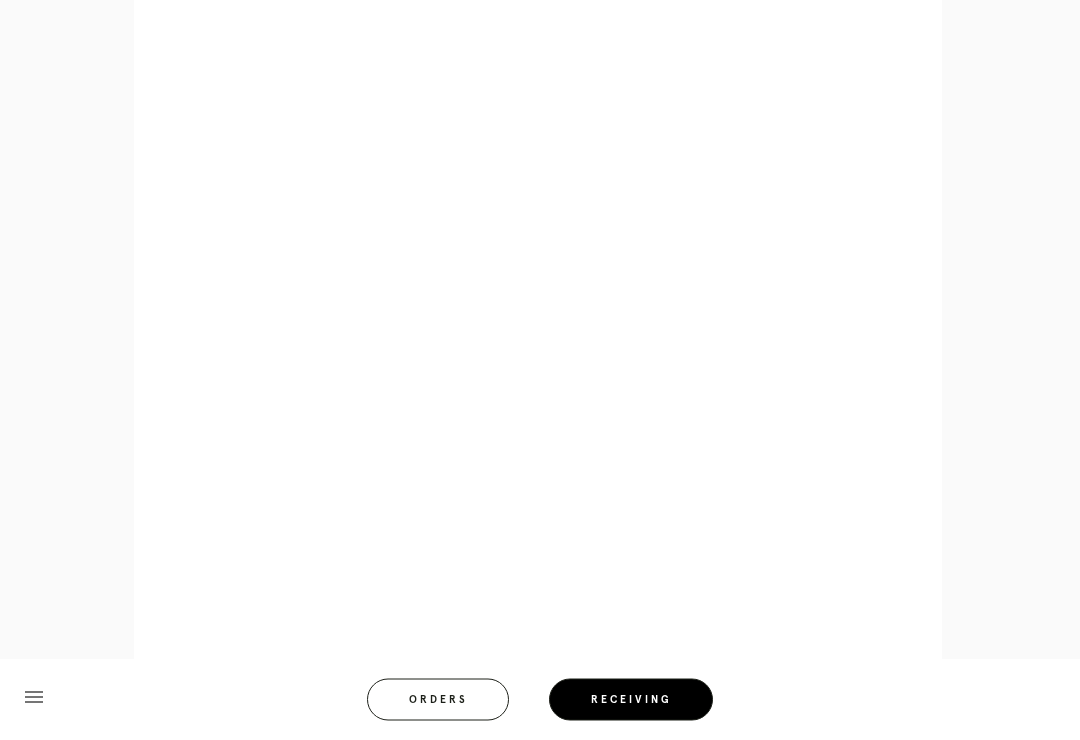 scroll, scrollTop: 858, scrollLeft: 0, axis: vertical 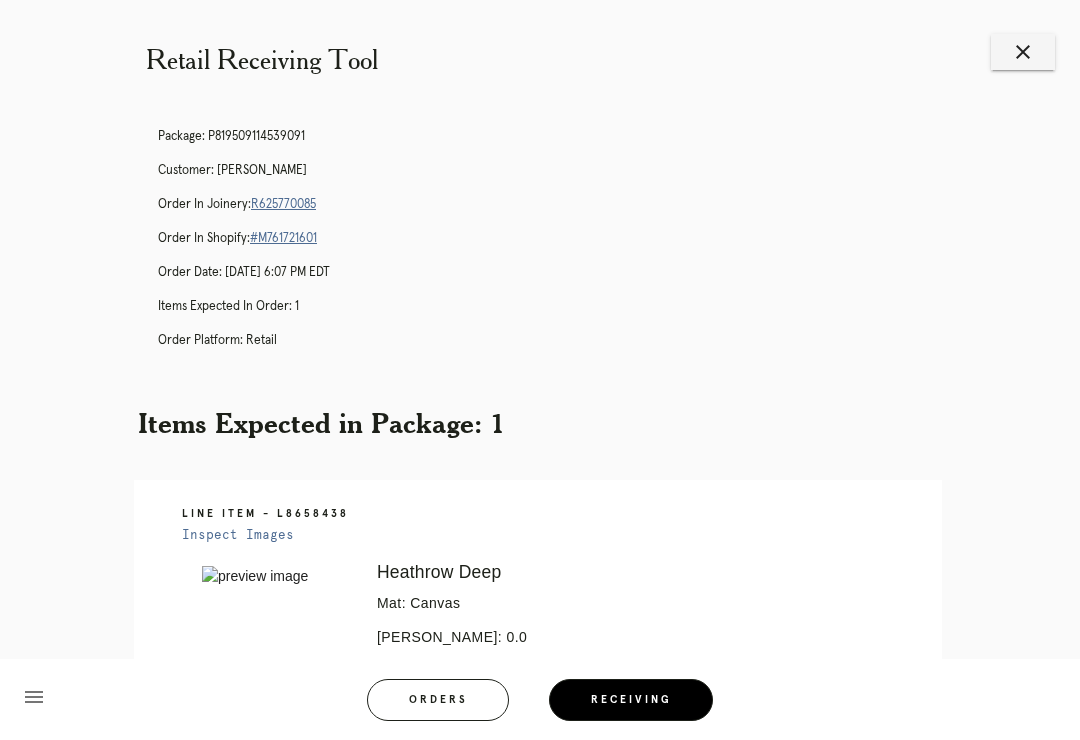 click on "close" at bounding box center [1023, 52] 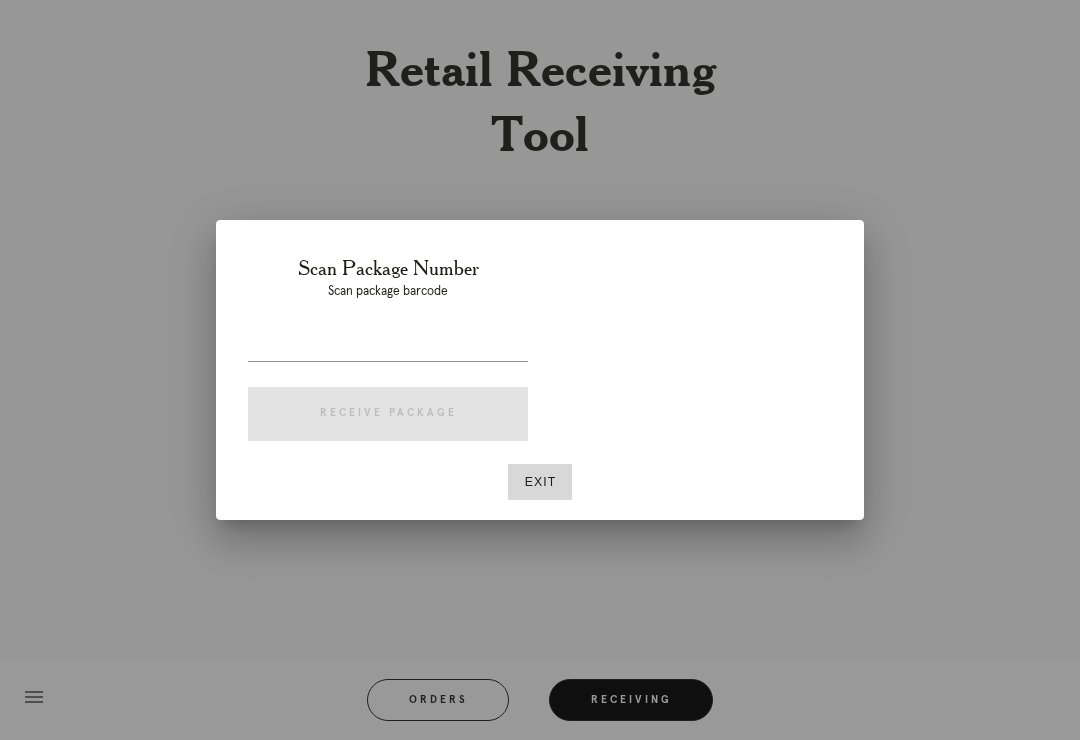 scroll, scrollTop: 5, scrollLeft: 0, axis: vertical 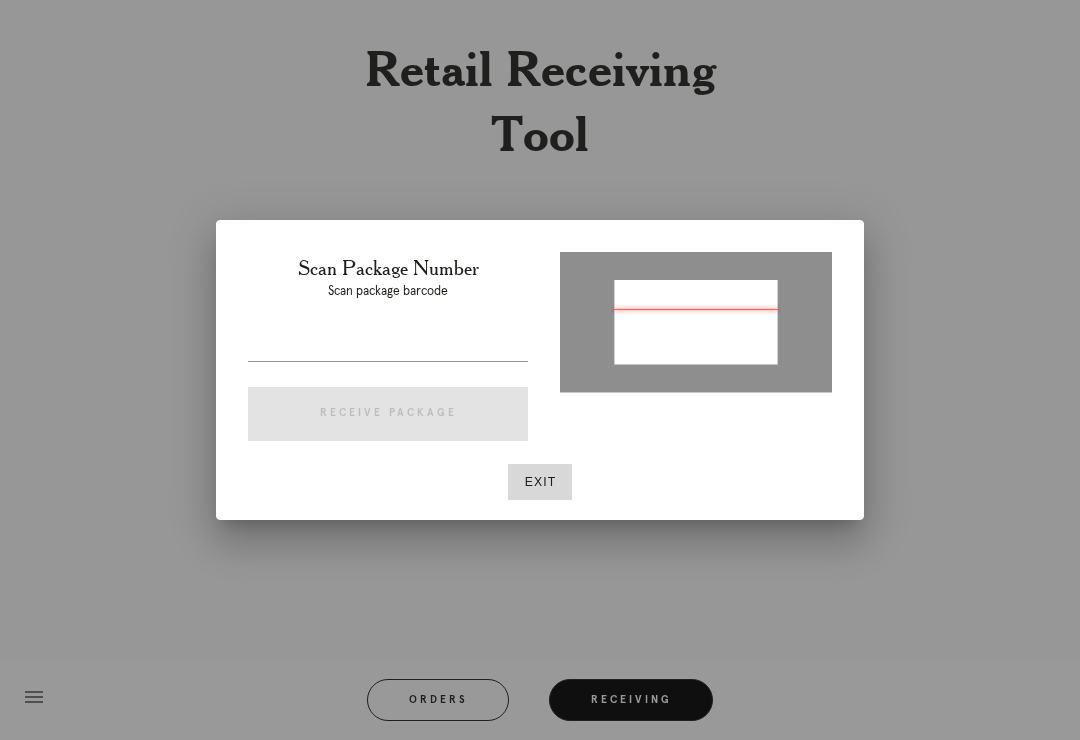type on "P511558410274278" 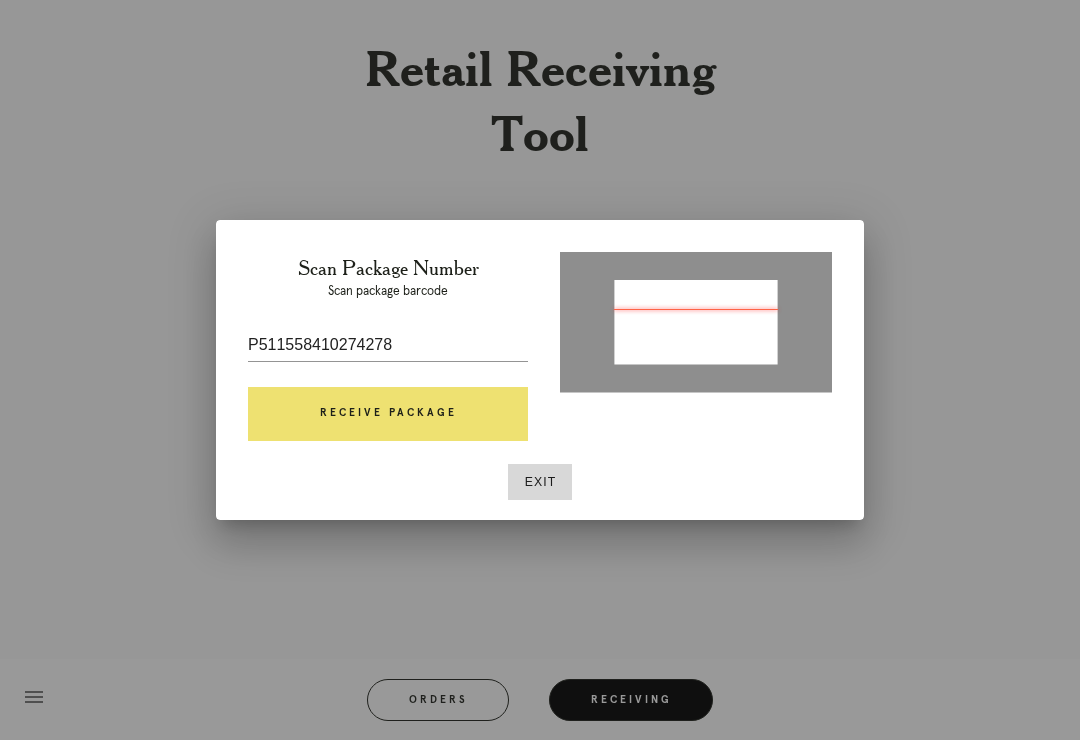 click on "Receive Package" at bounding box center [388, 414] 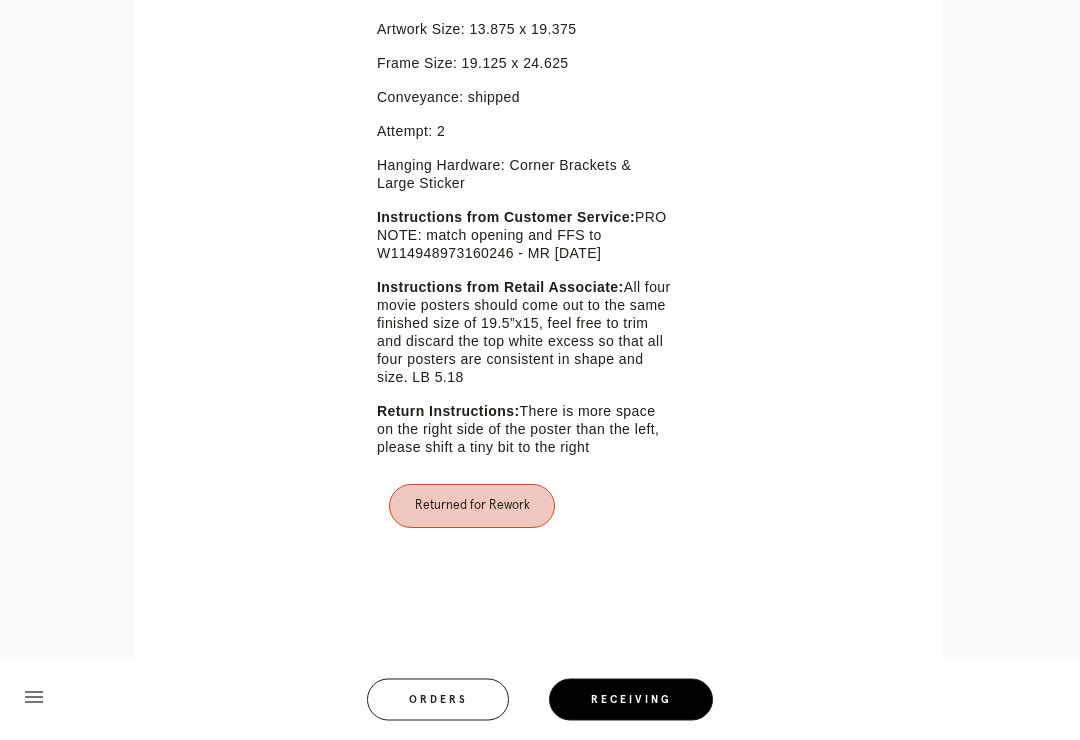 scroll, scrollTop: 645, scrollLeft: 0, axis: vertical 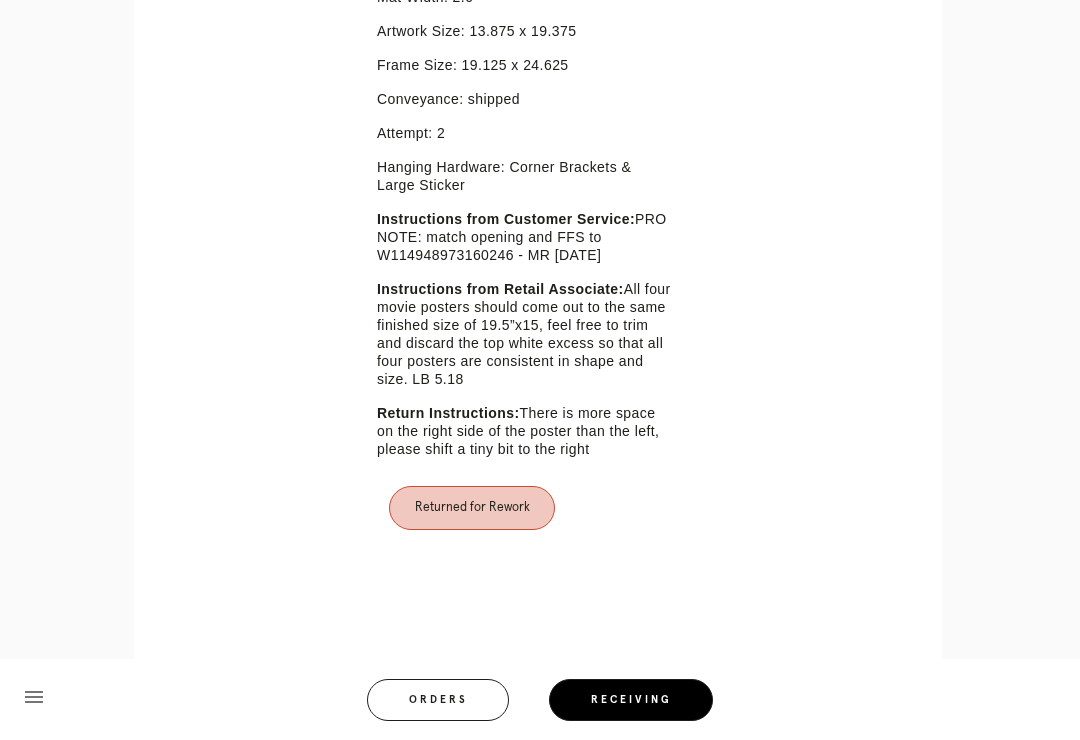 click on "Error retreiving frame spec #9670326
[PERSON_NAME]
Mat: Digital White
Mat Width: 2.0
Artwork Size:
13.875
x
19.375
Frame Size:
19.125
x
24.625
Conveyance: shipped
Attempt: 2
Hanging Hardware: Corner Brackets & Large Sticker
Instructions from Customer Service:
PRO NOTE:  match opening and FFS to W114948973160246 - MR [DATE]
Instructions from Retail Associate:
All four movie posters should come out to the same finished size of 19.5”x15, feel free to trim and discard the top white excess so that all four posters are consistent in shape and size. LB 5.18
Return Instructions:
There is more space on the right side of the poster than the left, please shift a tiny bit to the right
Returned for Rework" at bounding box center [556, 316] 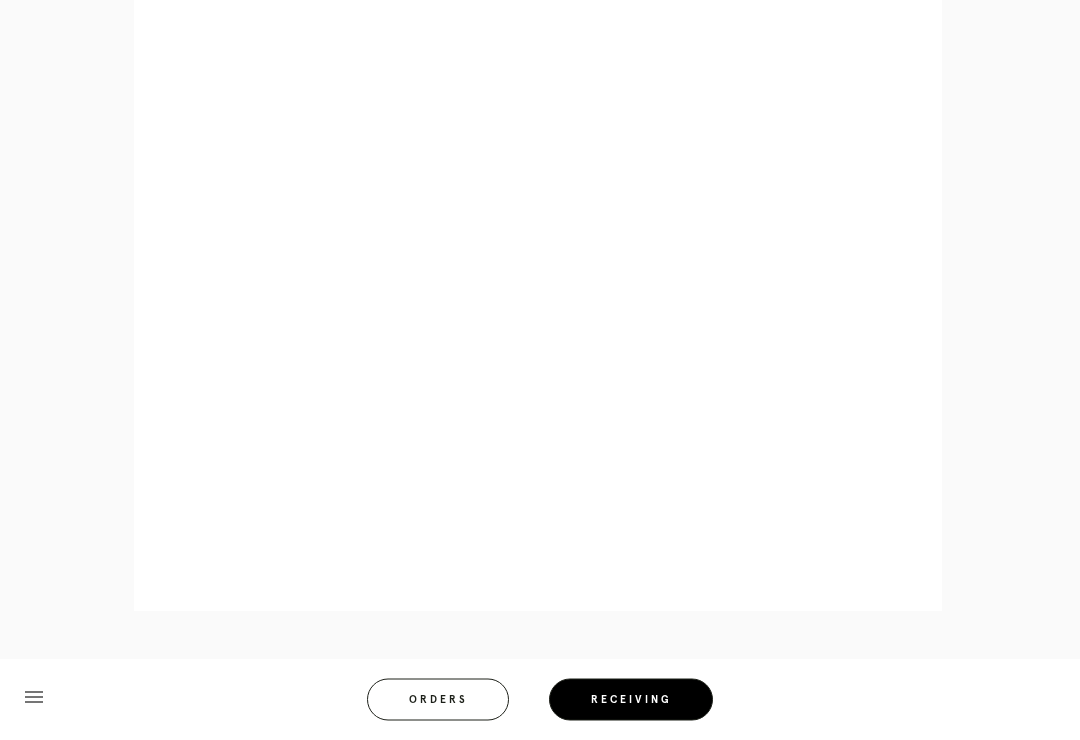 scroll, scrollTop: 1224, scrollLeft: 0, axis: vertical 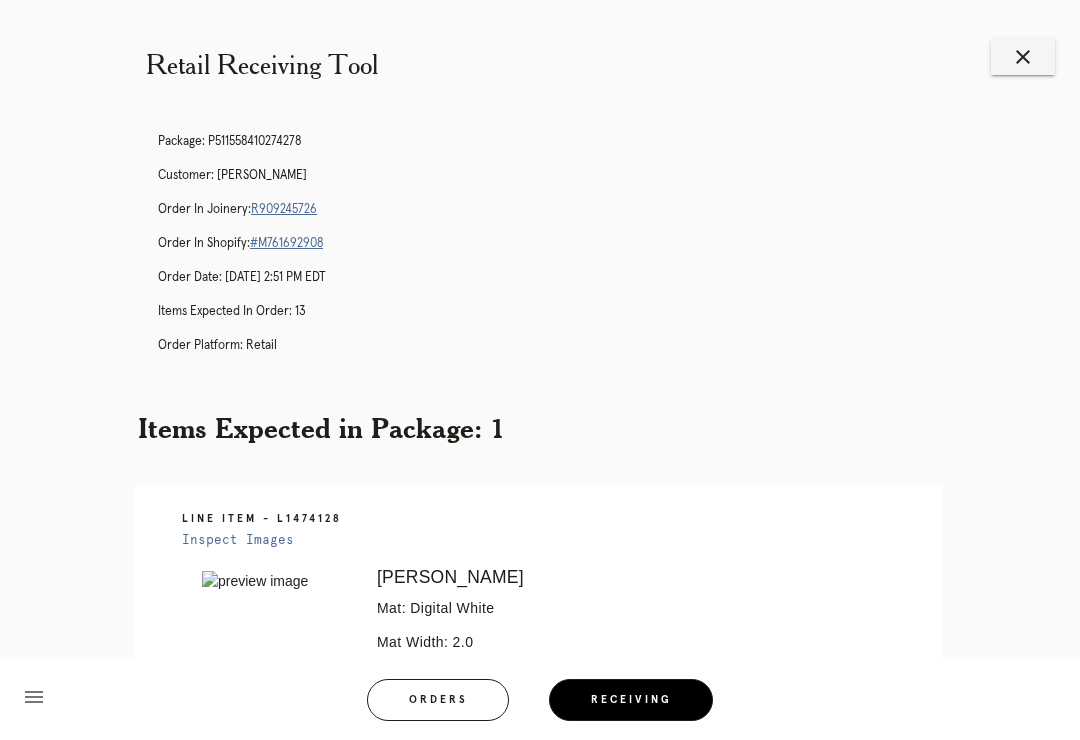 click on "close" at bounding box center [1023, 57] 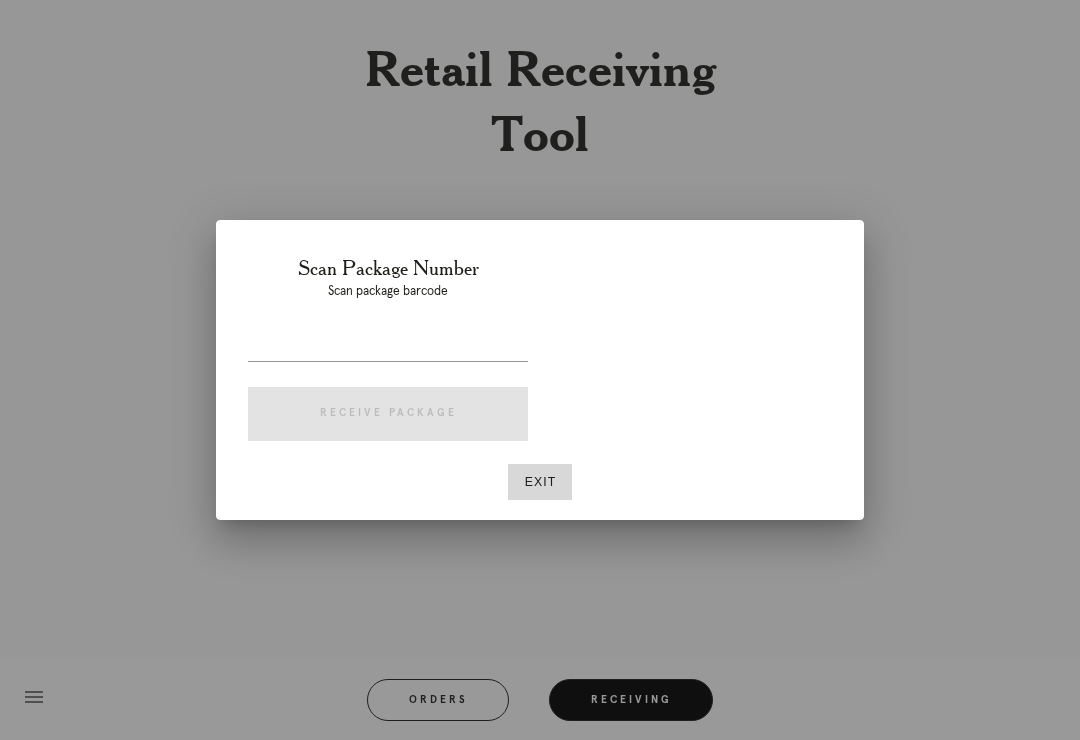 scroll, scrollTop: 0, scrollLeft: 0, axis: both 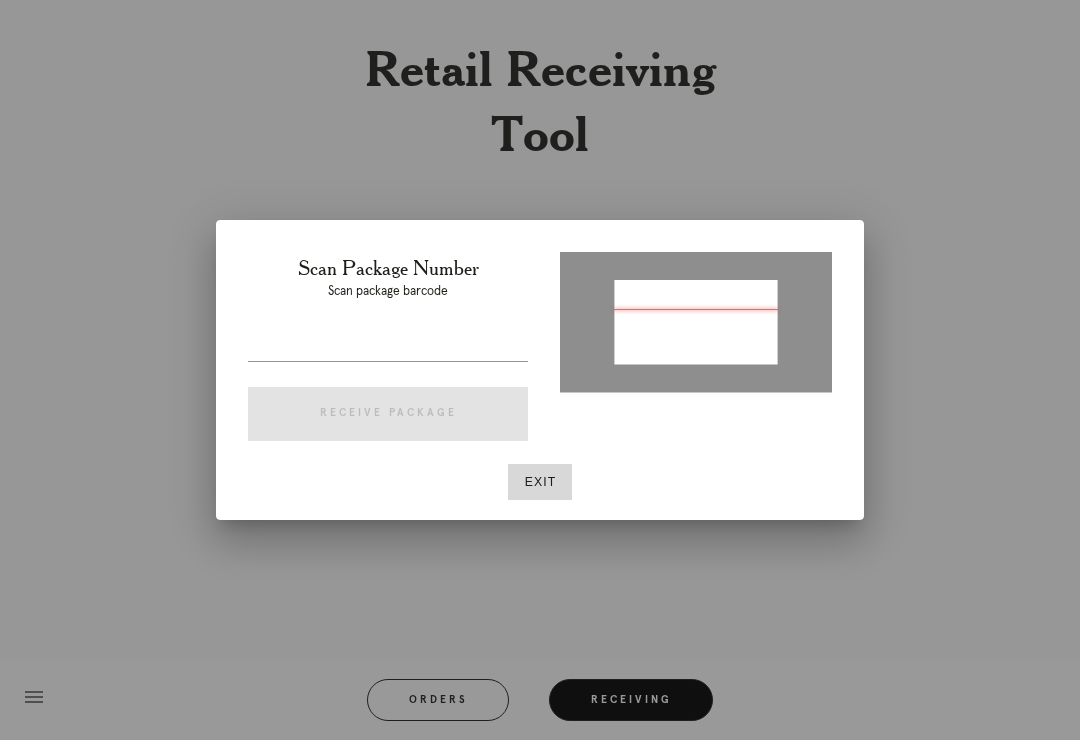 type on "P824005888361620" 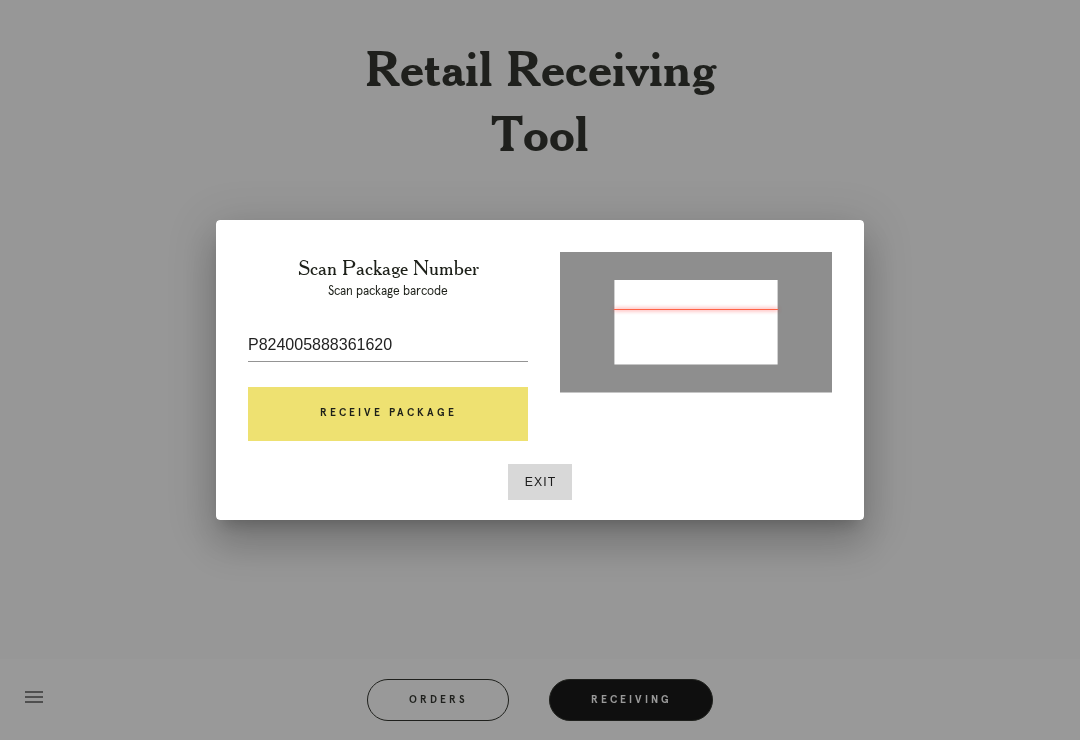 click on "Receive Package" at bounding box center [388, 414] 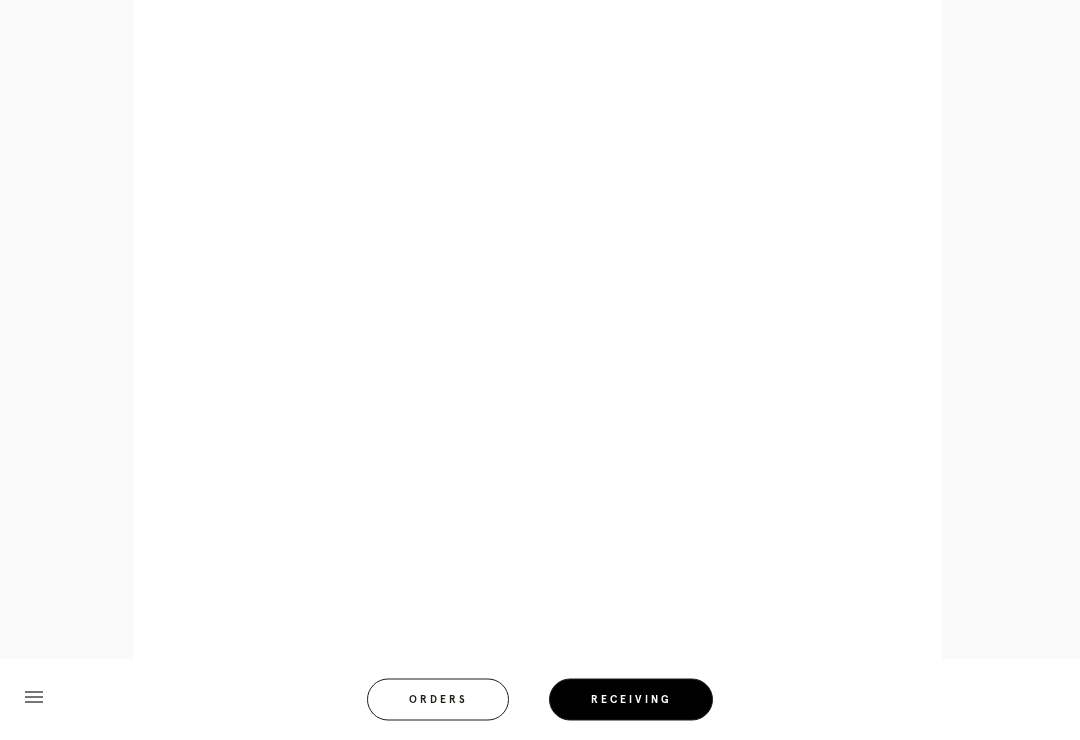 scroll, scrollTop: 858, scrollLeft: 0, axis: vertical 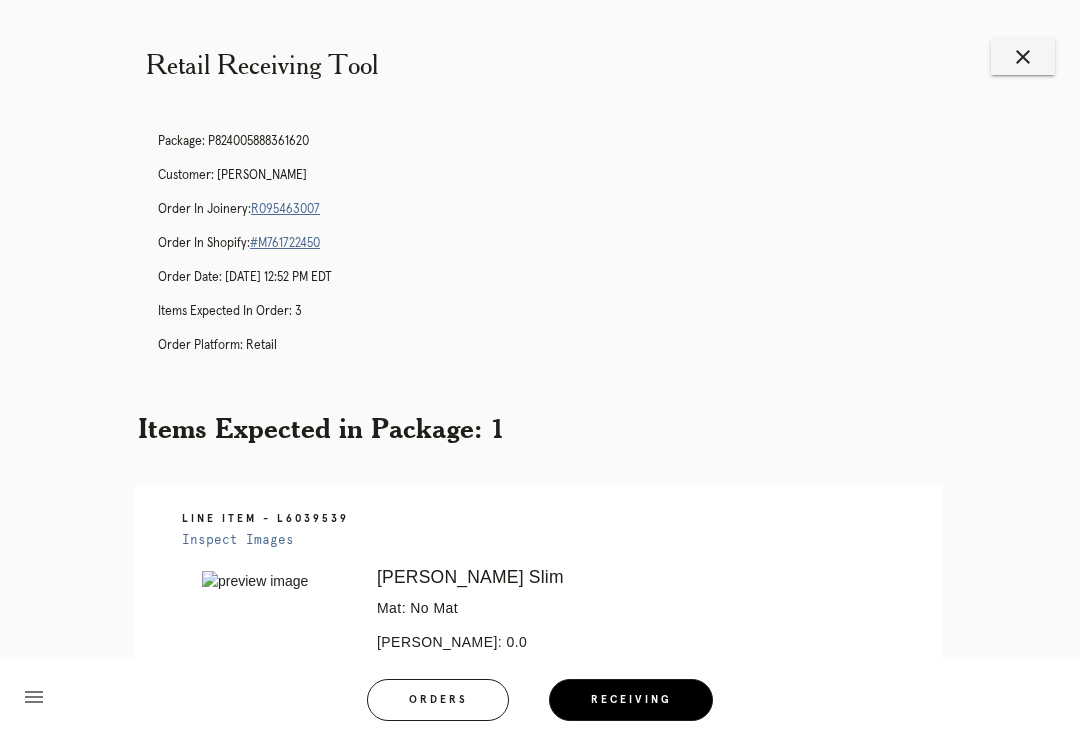 click on "close" at bounding box center [1023, 57] 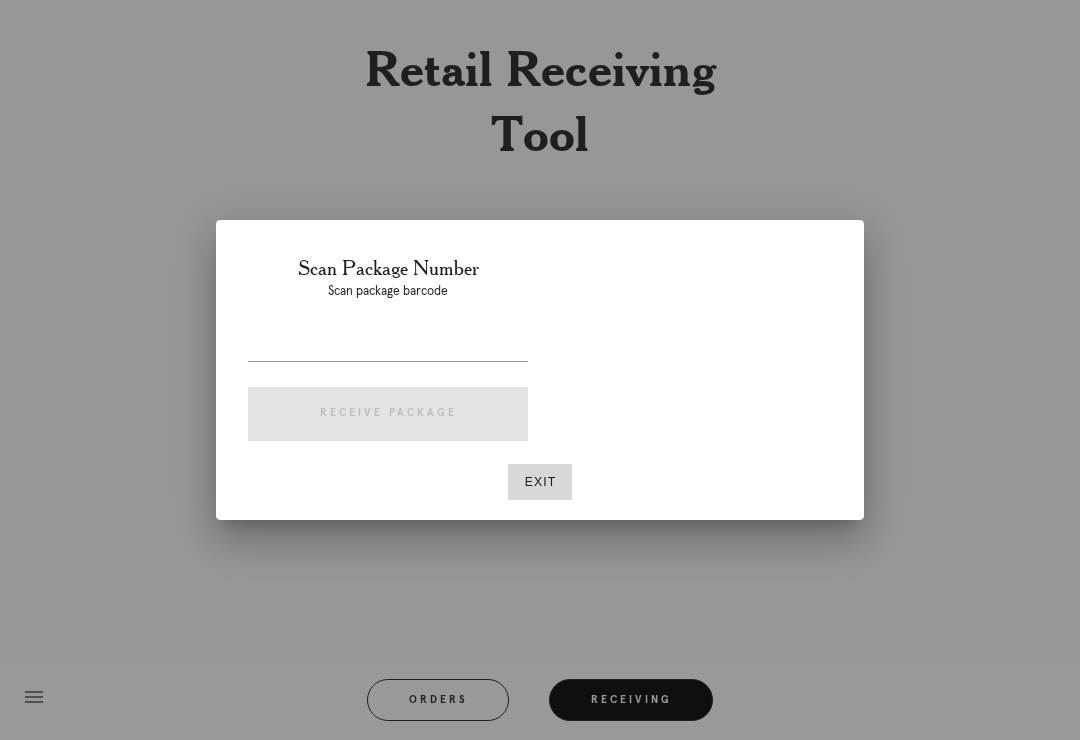 scroll, scrollTop: 0, scrollLeft: 0, axis: both 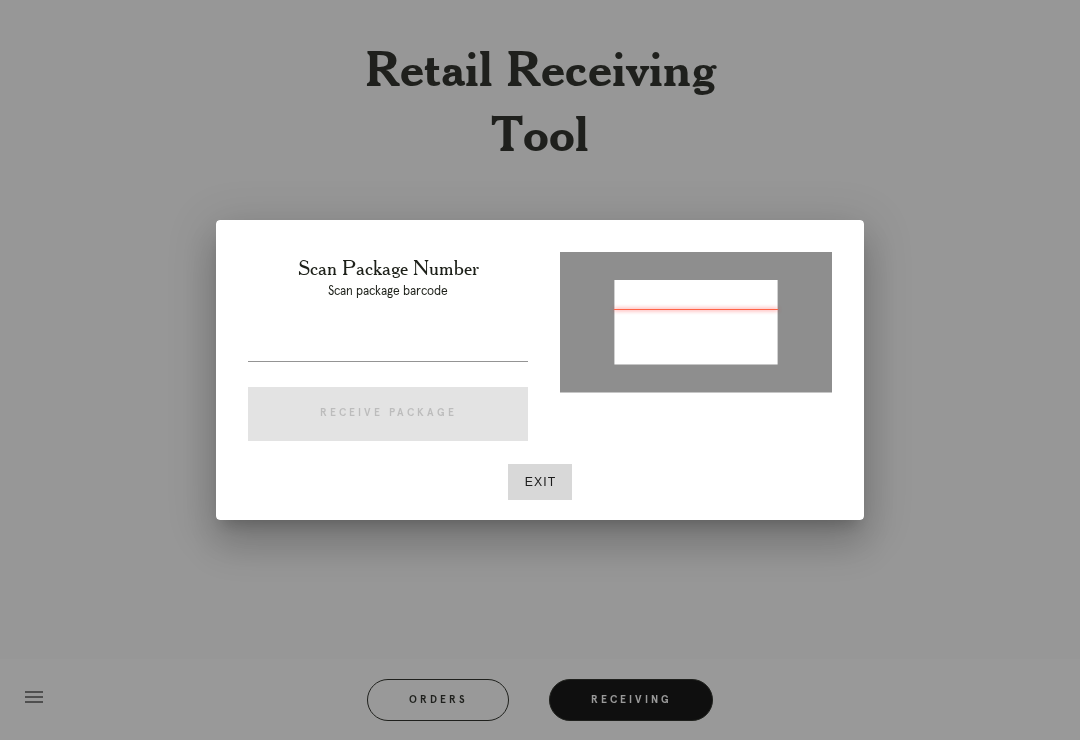 type on "P894429601483172" 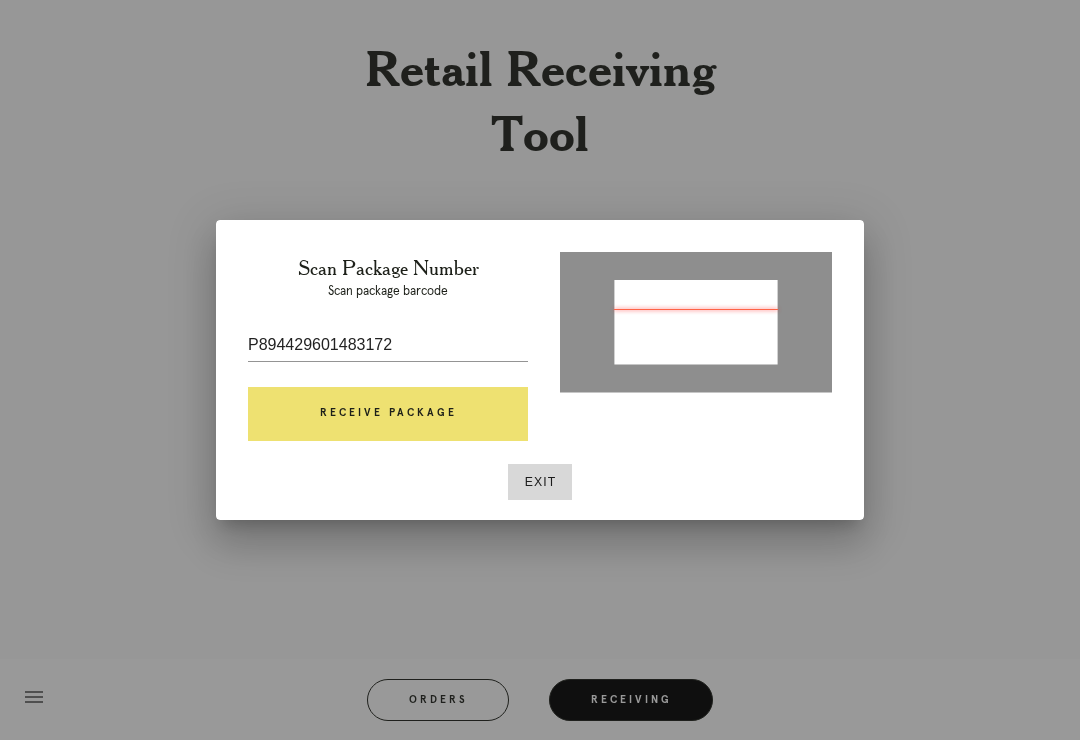 click on "Receive Package" at bounding box center (388, 414) 